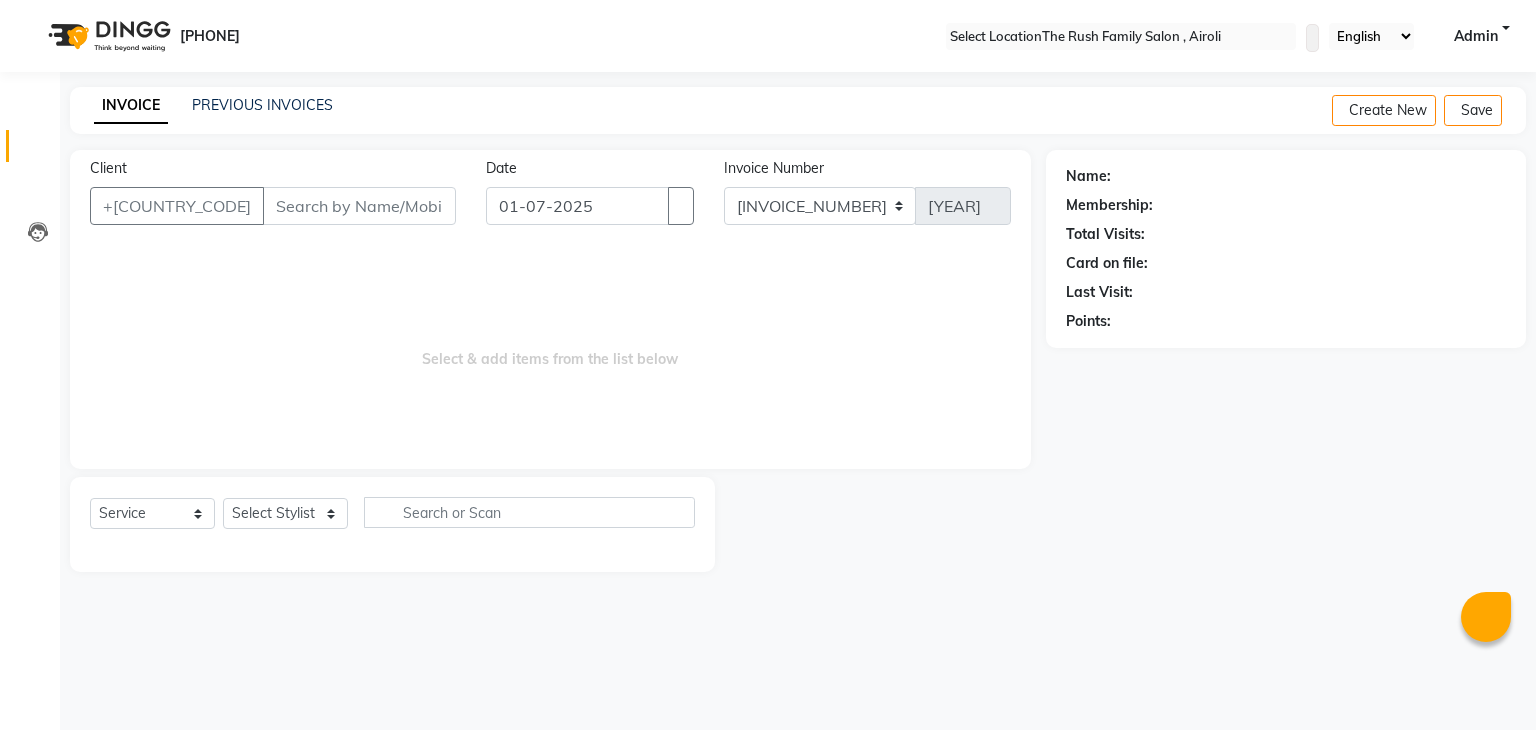 scroll, scrollTop: 0, scrollLeft: 0, axis: both 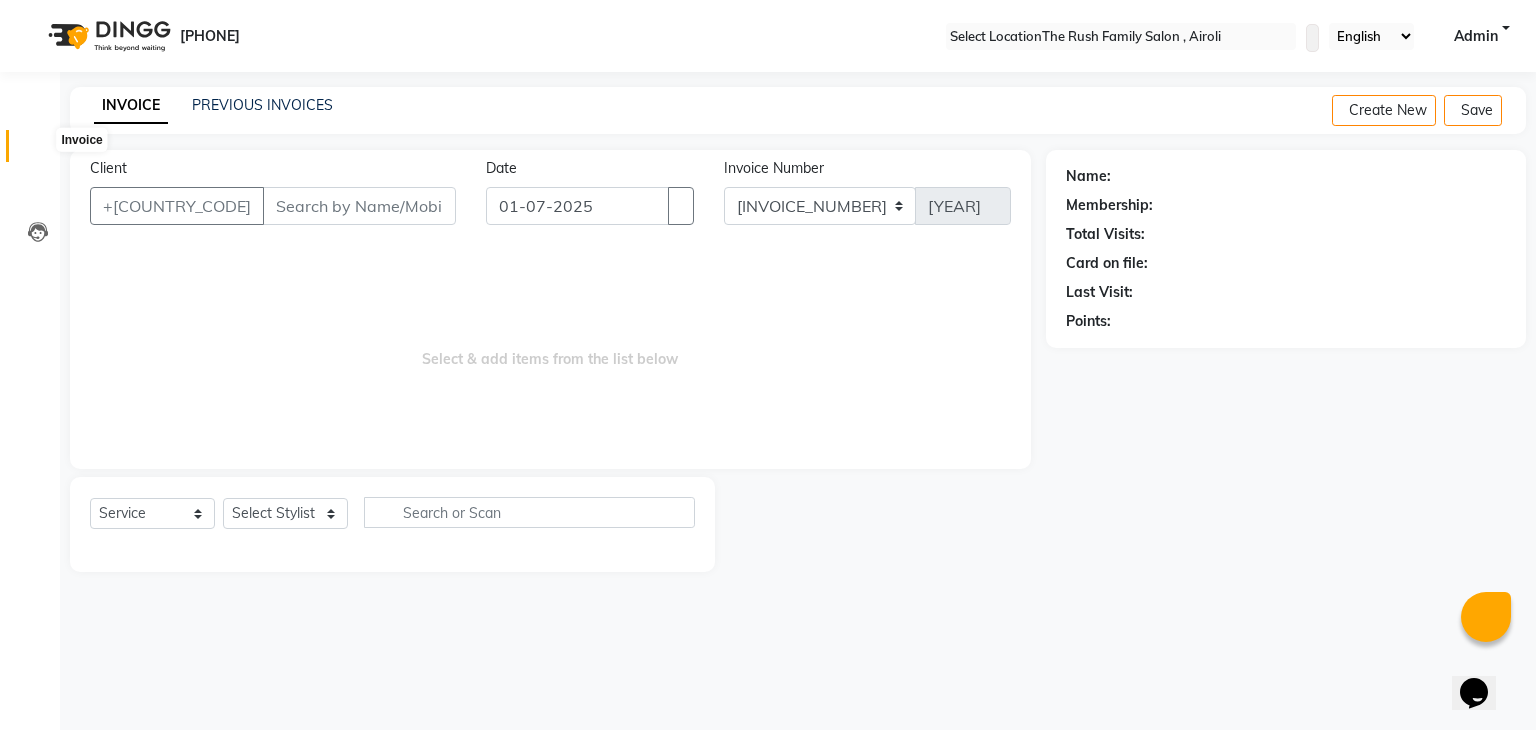 click at bounding box center (38, 151) 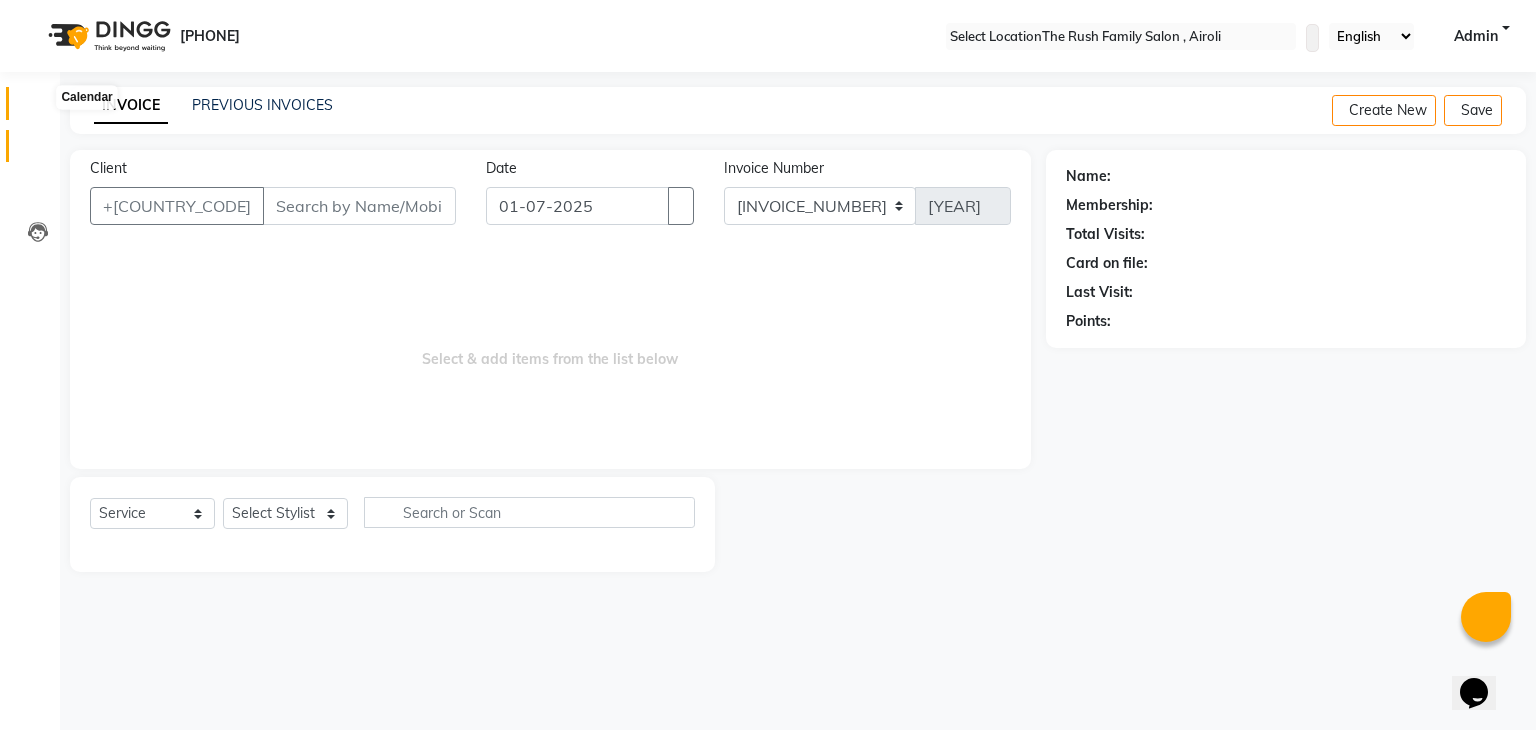 click at bounding box center (37, 108) 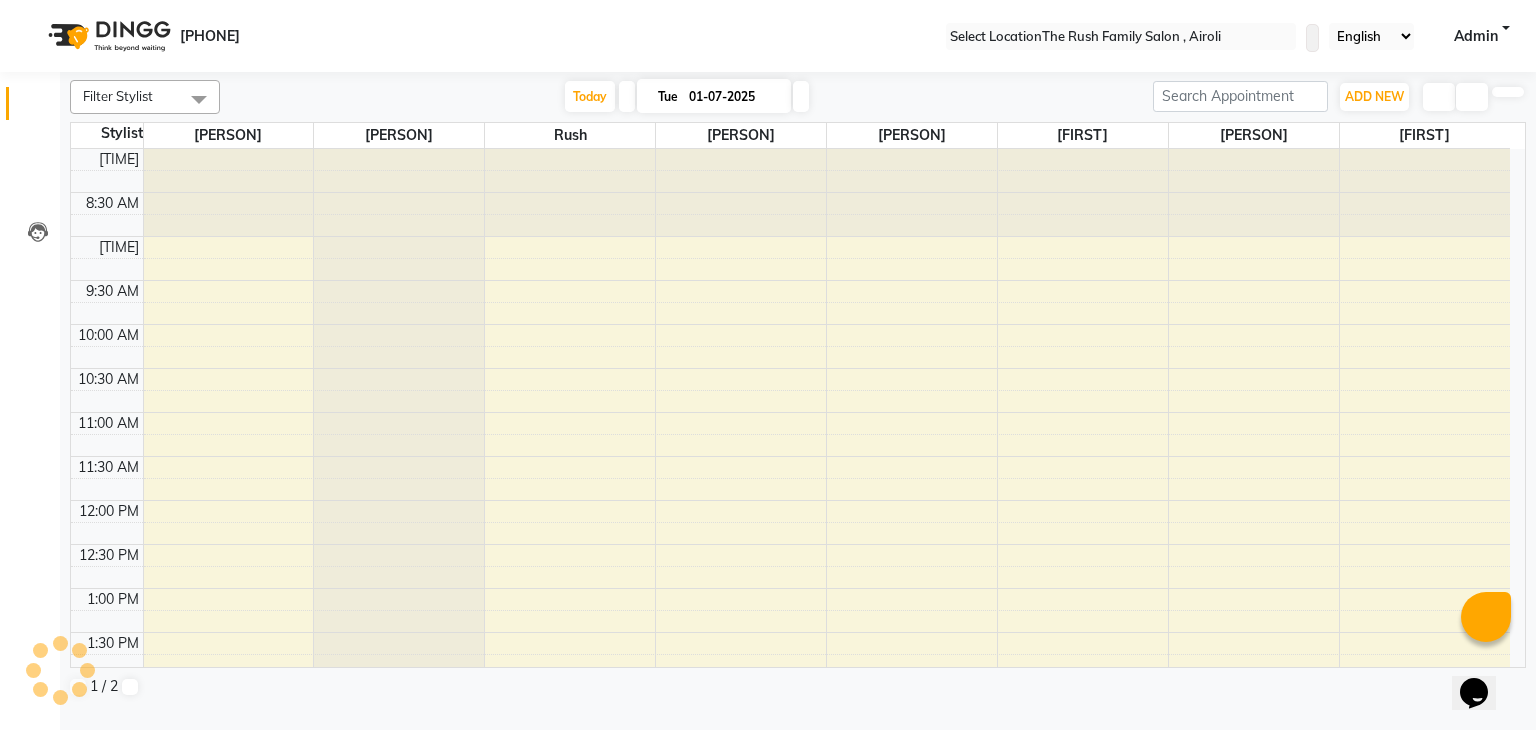 scroll, scrollTop: 699, scrollLeft: 0, axis: vertical 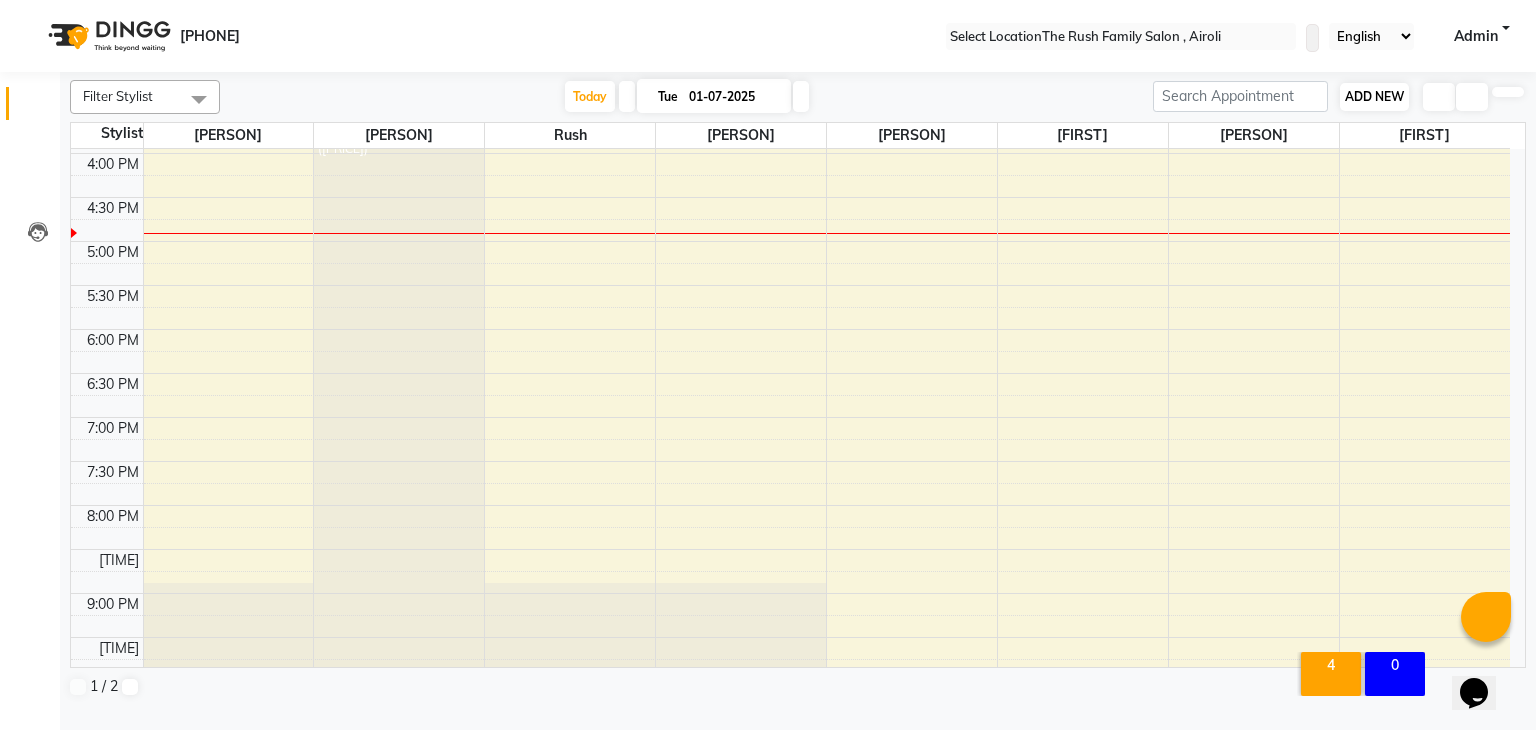 click on "ADD NEW" at bounding box center [1374, 96] 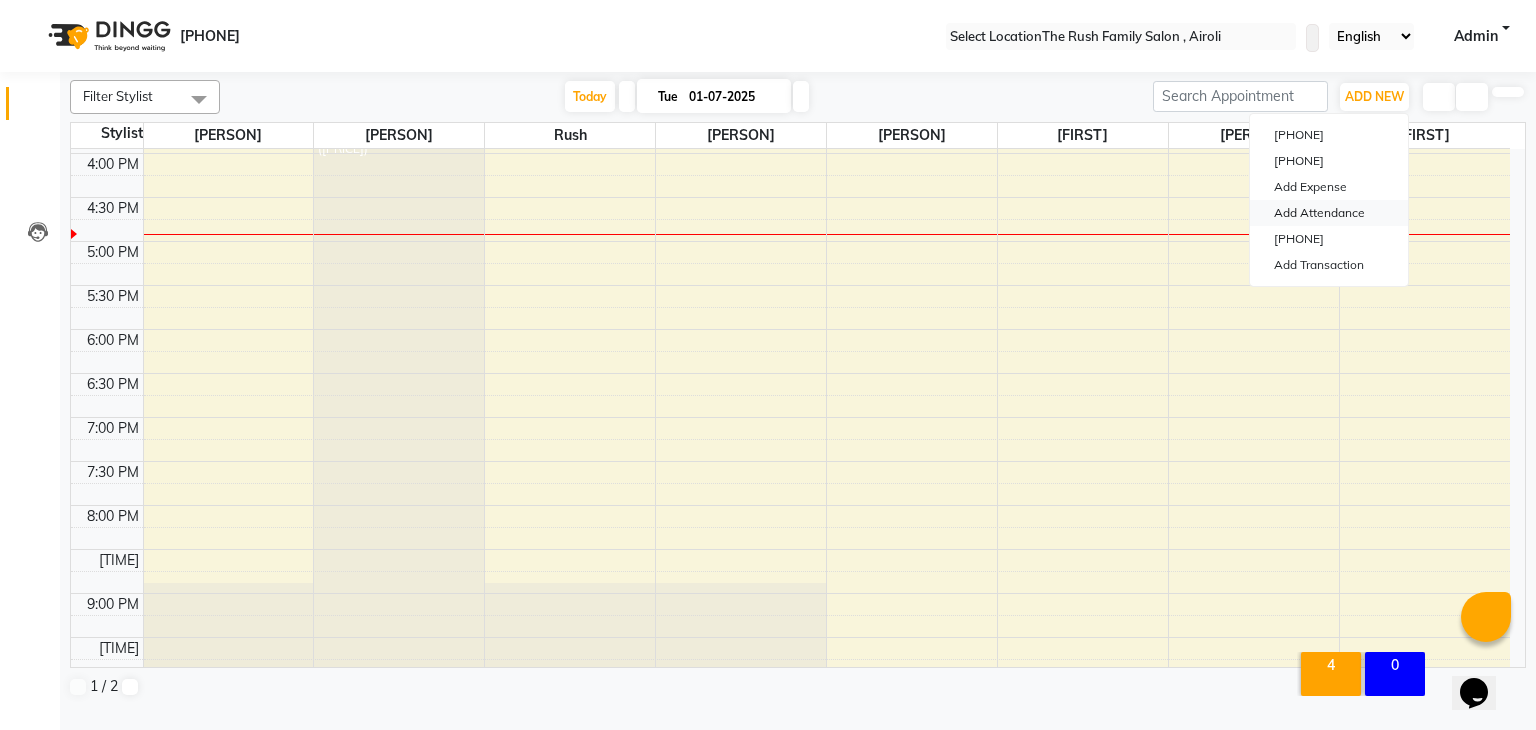 click on "Add Attendance" at bounding box center (1329, 213) 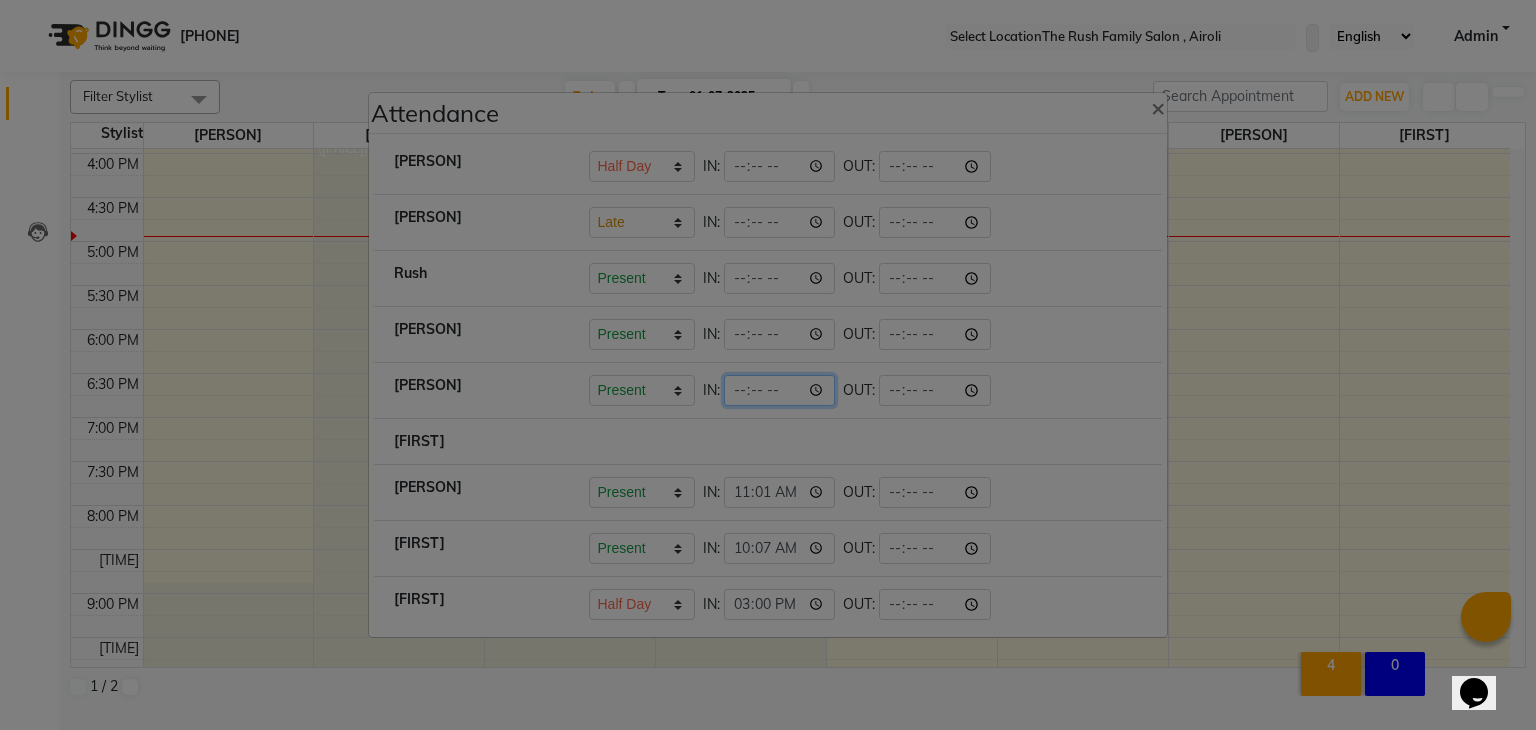 click on "[TIME]" at bounding box center (780, 166) 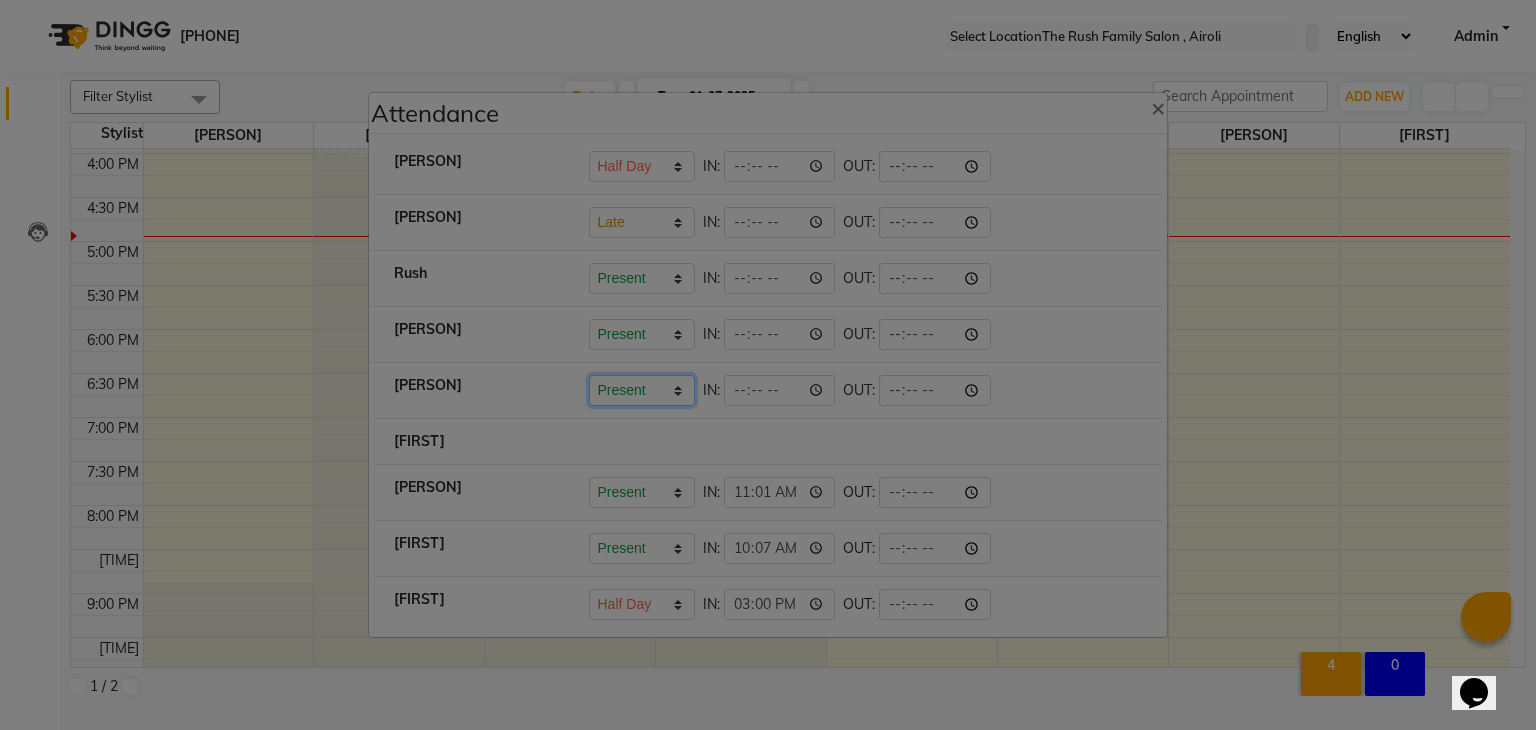 click on "Present   Absent   Late   Half Day   Weekly Off" at bounding box center [642, 166] 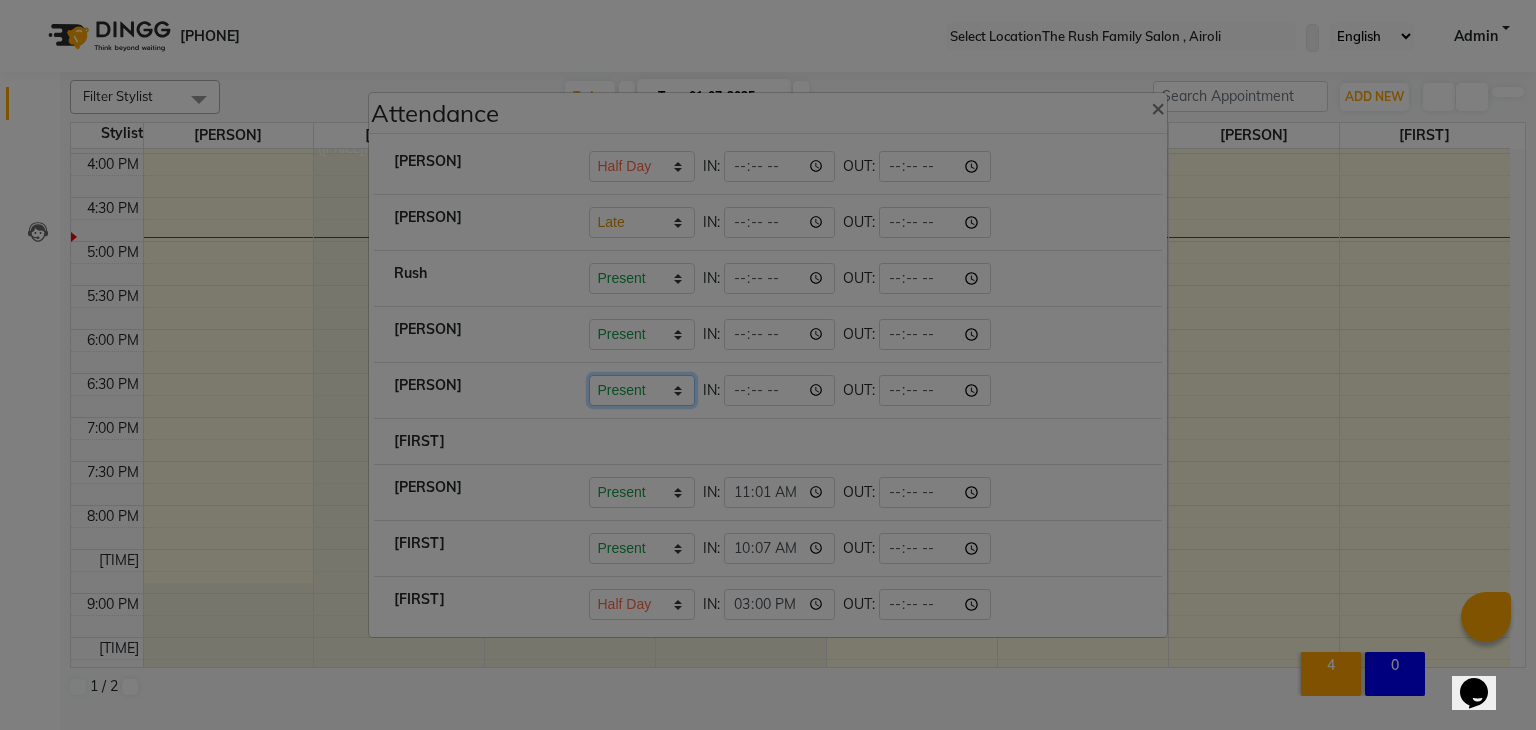 select on "H" 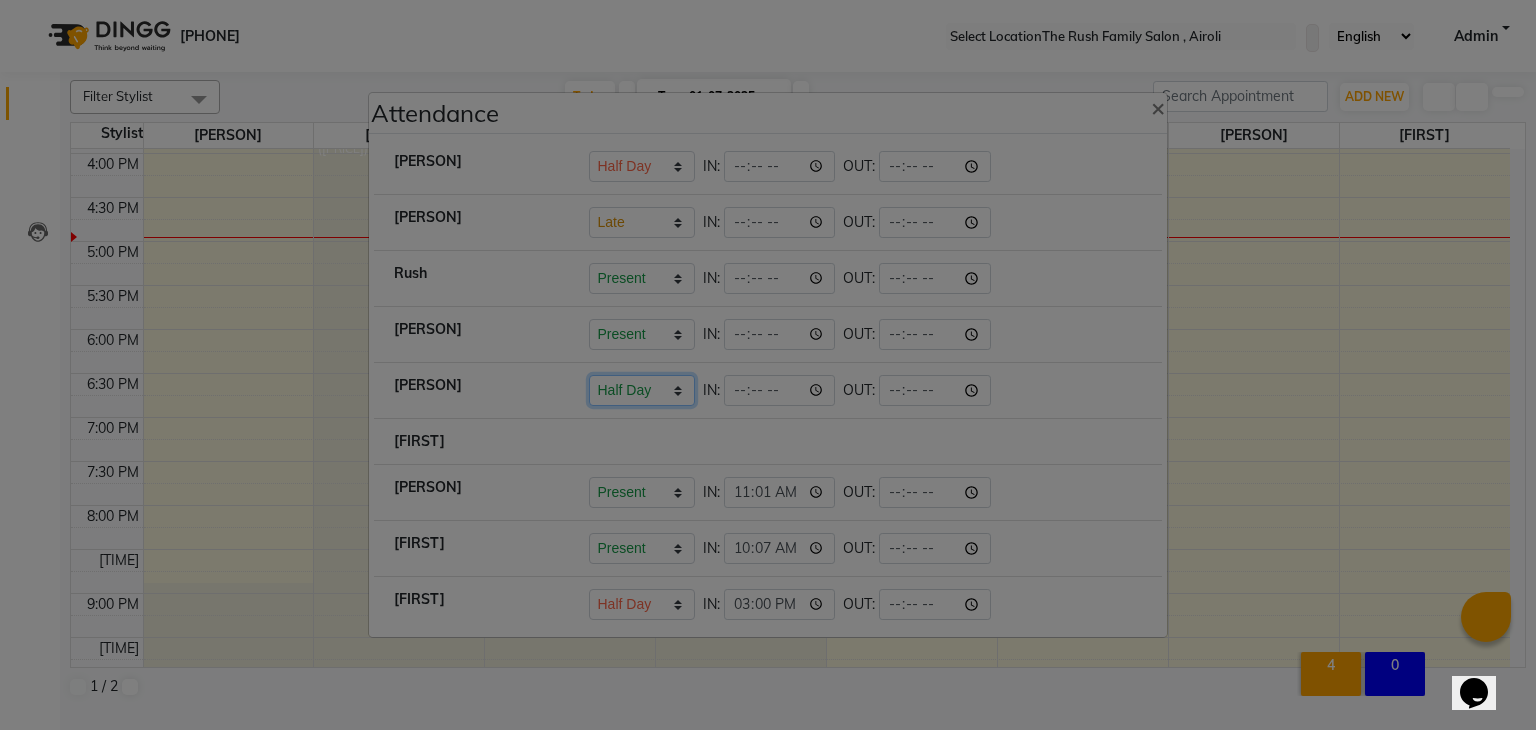 click on "Present   Absent   Late   Half Day   Weekly Off" at bounding box center [642, 166] 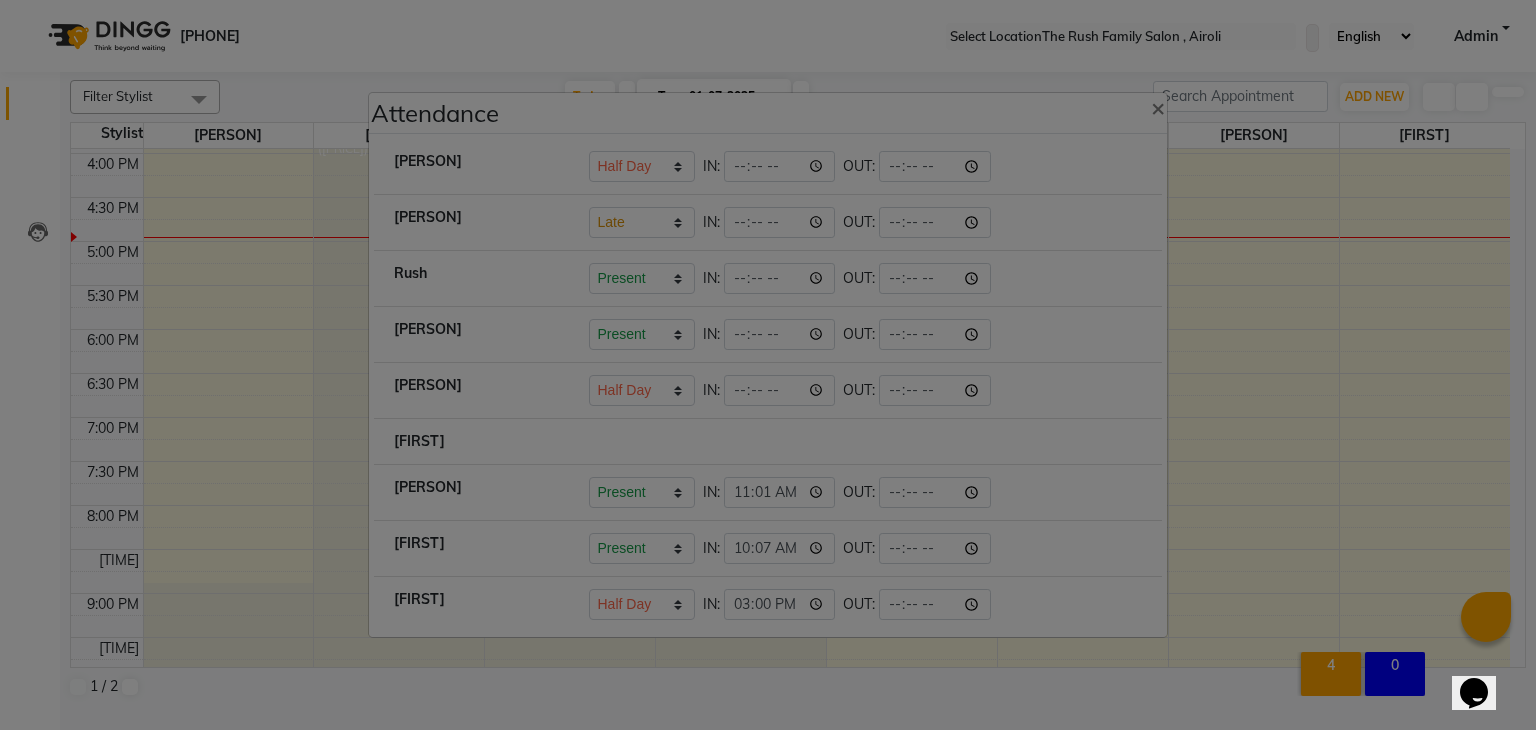 click on "[NAME] Present Absent Late Half Day Weekly Off IN: [TIME] OUT:" at bounding box center (768, 390) 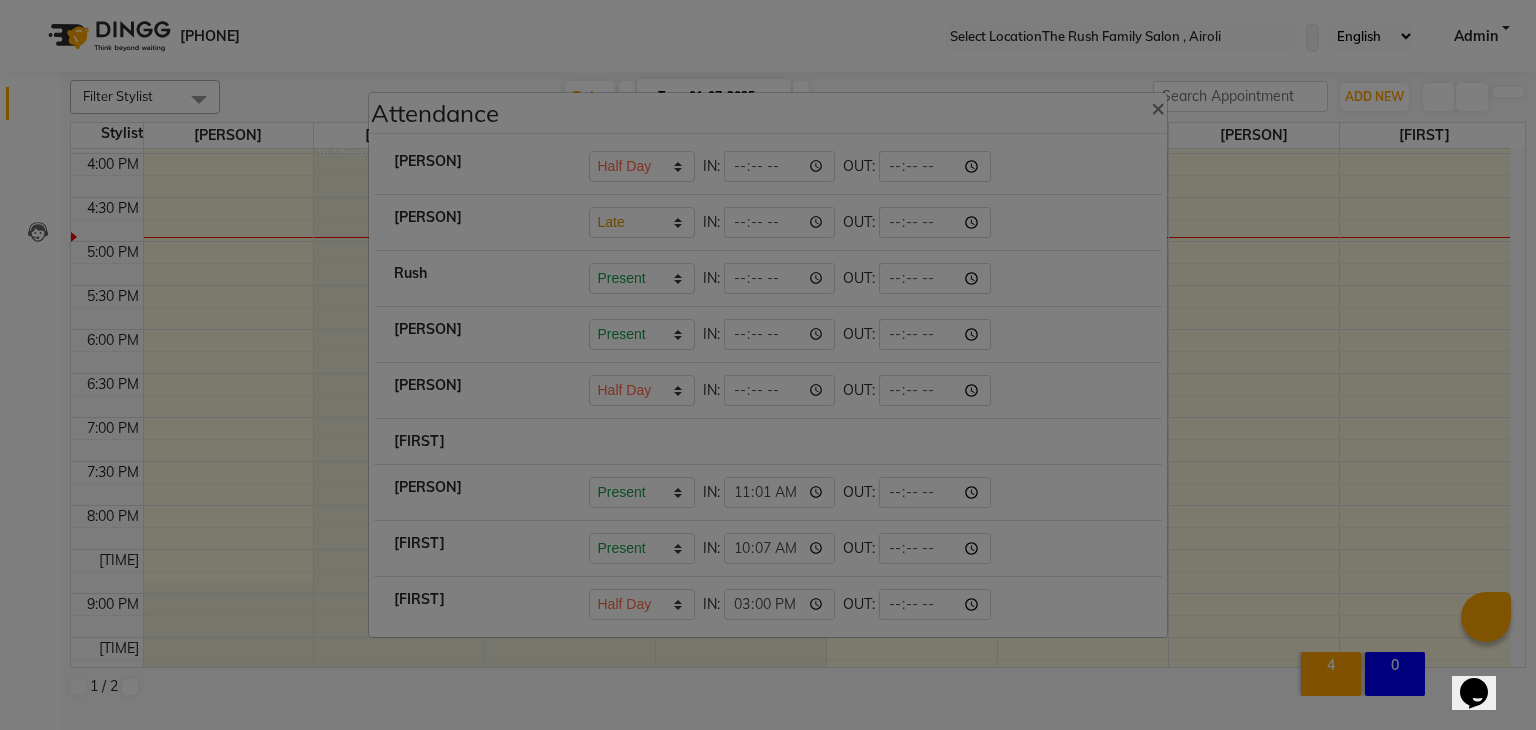 click on "Attendance × [PERSON] Present Absent Late Half Day Weekly Off IN: [TIME] OUT: [PERSON] Present Absent Late Half Day Weekly Off IN: OUT: [PERSON] Present Absent Late Half Day Weekly Off IN: [TIME] OUT: [PERSON] Present Absent Late Half Day Weekly Off IN: [TIME] OUT: [PERSON] Present Absent Late Half Day Weekly Off IN: [TIME] OUT: [PERSON] Present Absent Late Half Day Weekly Off IN: [TIME] OUT: [PERSON] Present Absent Late Half Day Weekly Off IN: [TIME] OUT: [PERSON] Present Absent Late Half Day Weekly Off IN: [TIME] OUT:" at bounding box center [768, 365] 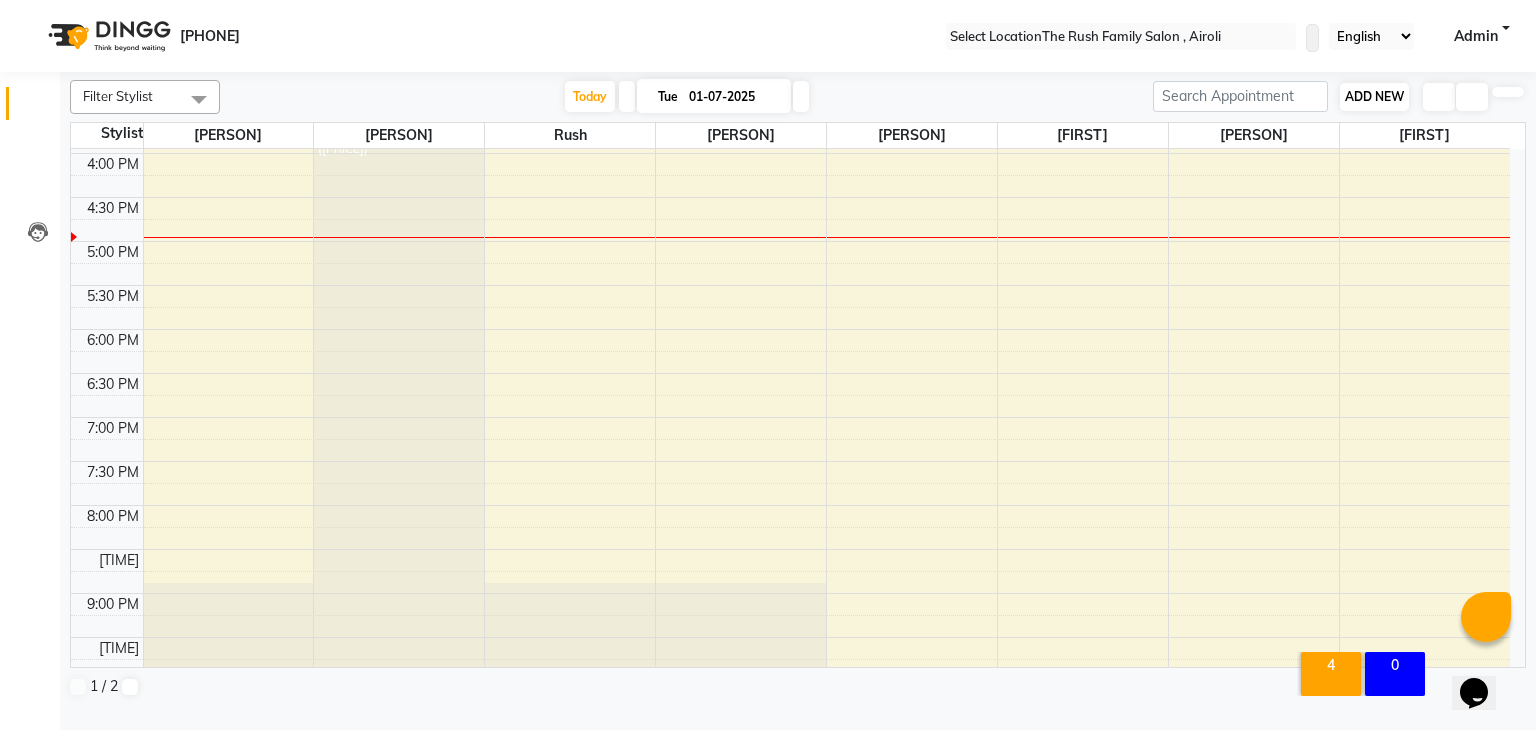 click on "ADD NEW Toggle Dropdown" at bounding box center (1374, 97) 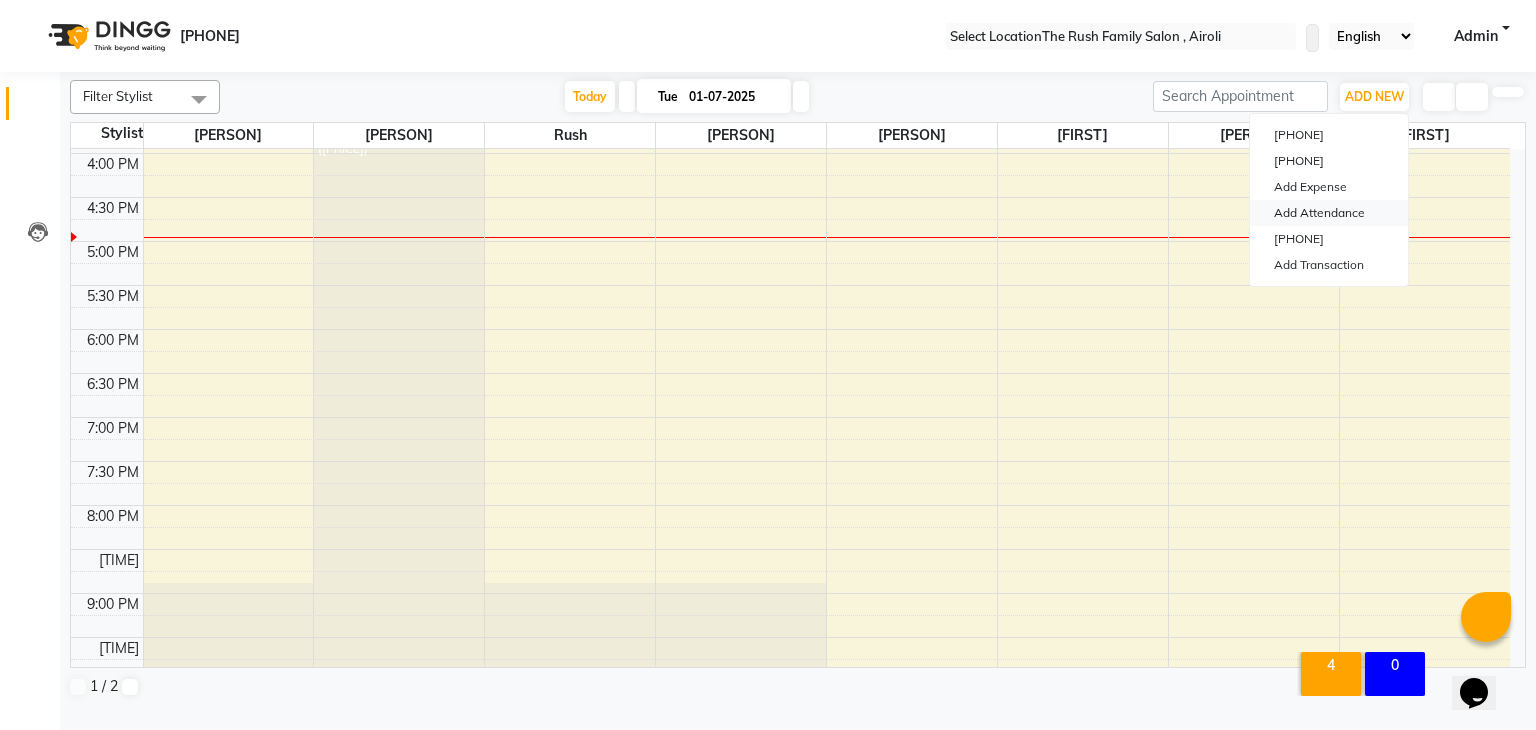 click on "Add Attendance" at bounding box center (1329, 213) 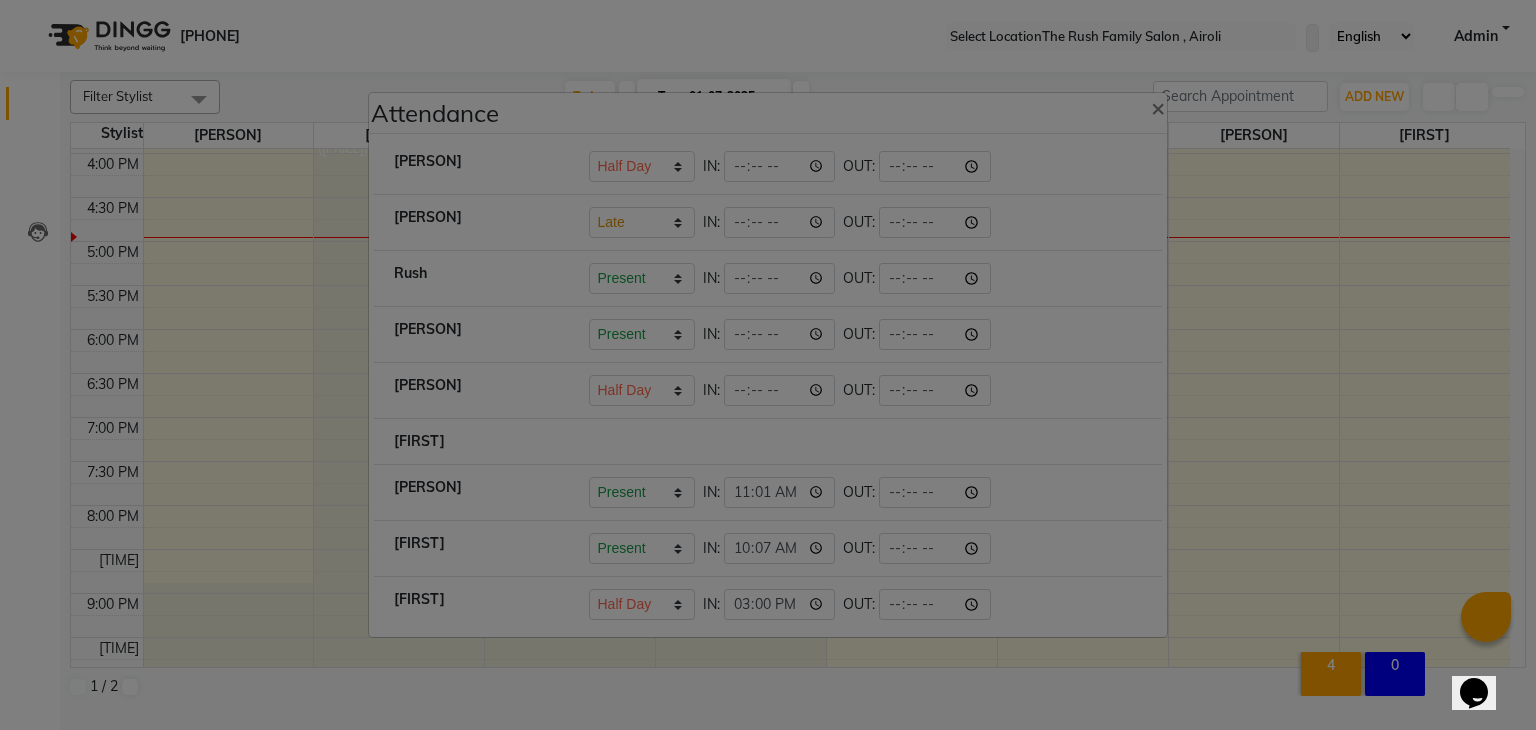click at bounding box center [589, 431] 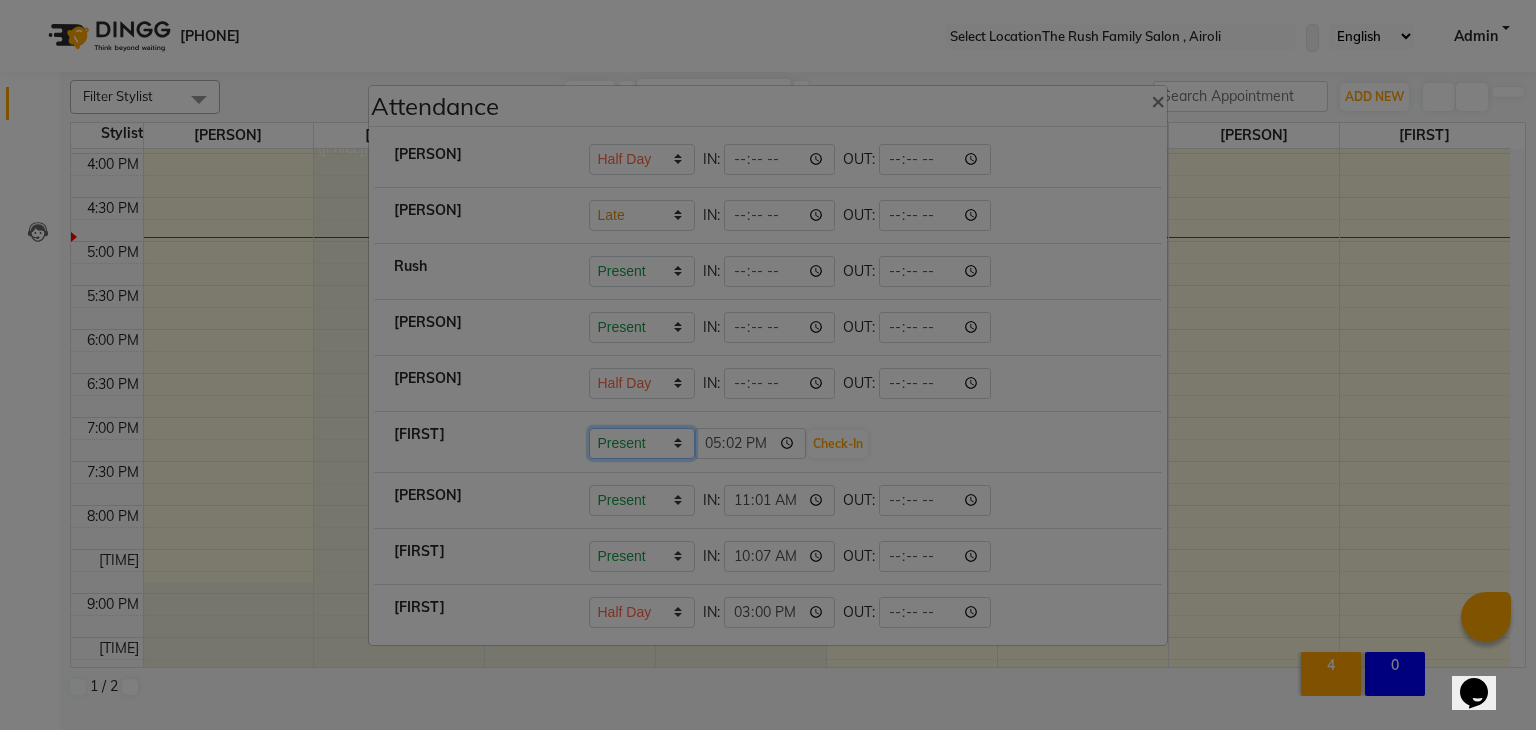 click on "Present Absent Late Half Day Weekly Off" at bounding box center [642, 443] 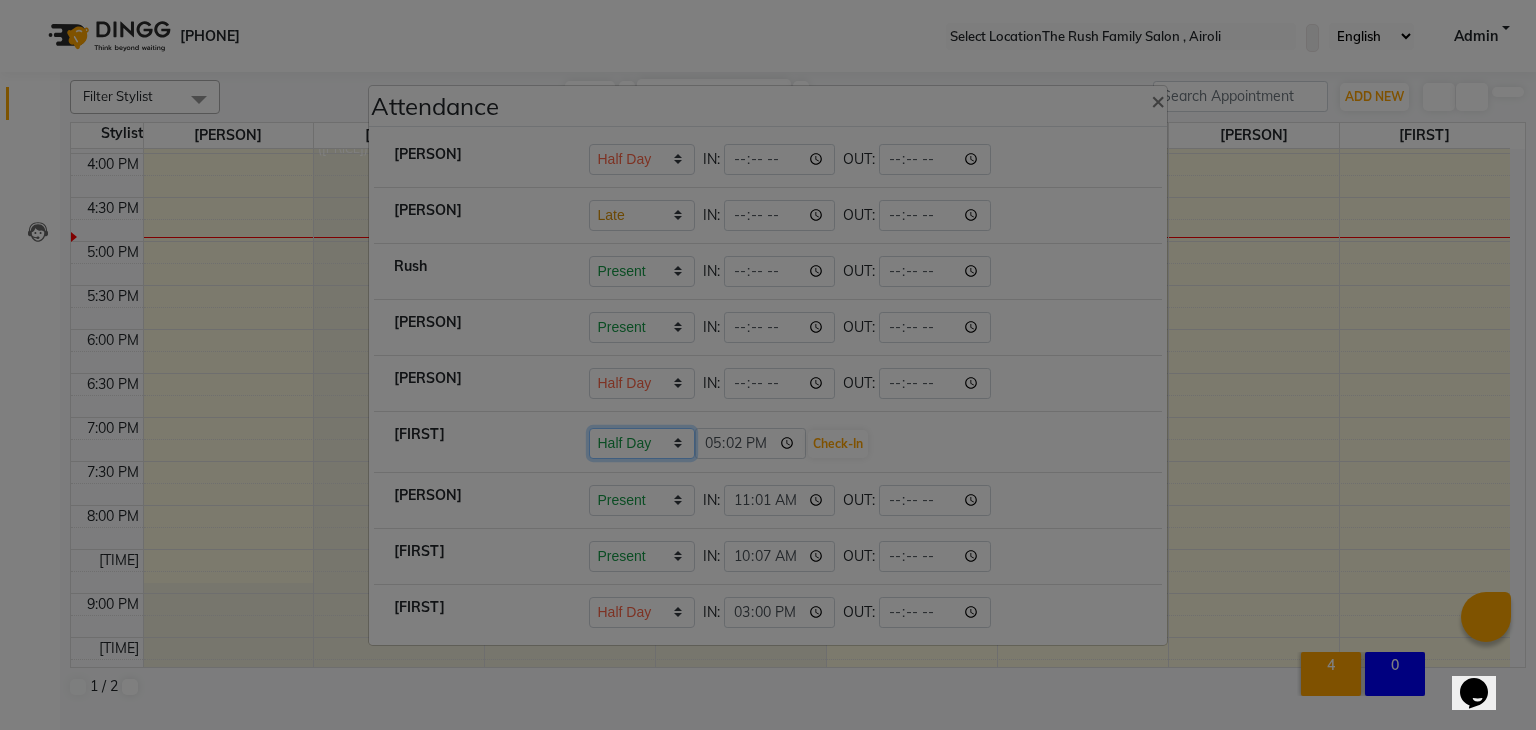 click on "Present Absent Late Half Day Weekly Off" at bounding box center [642, 443] 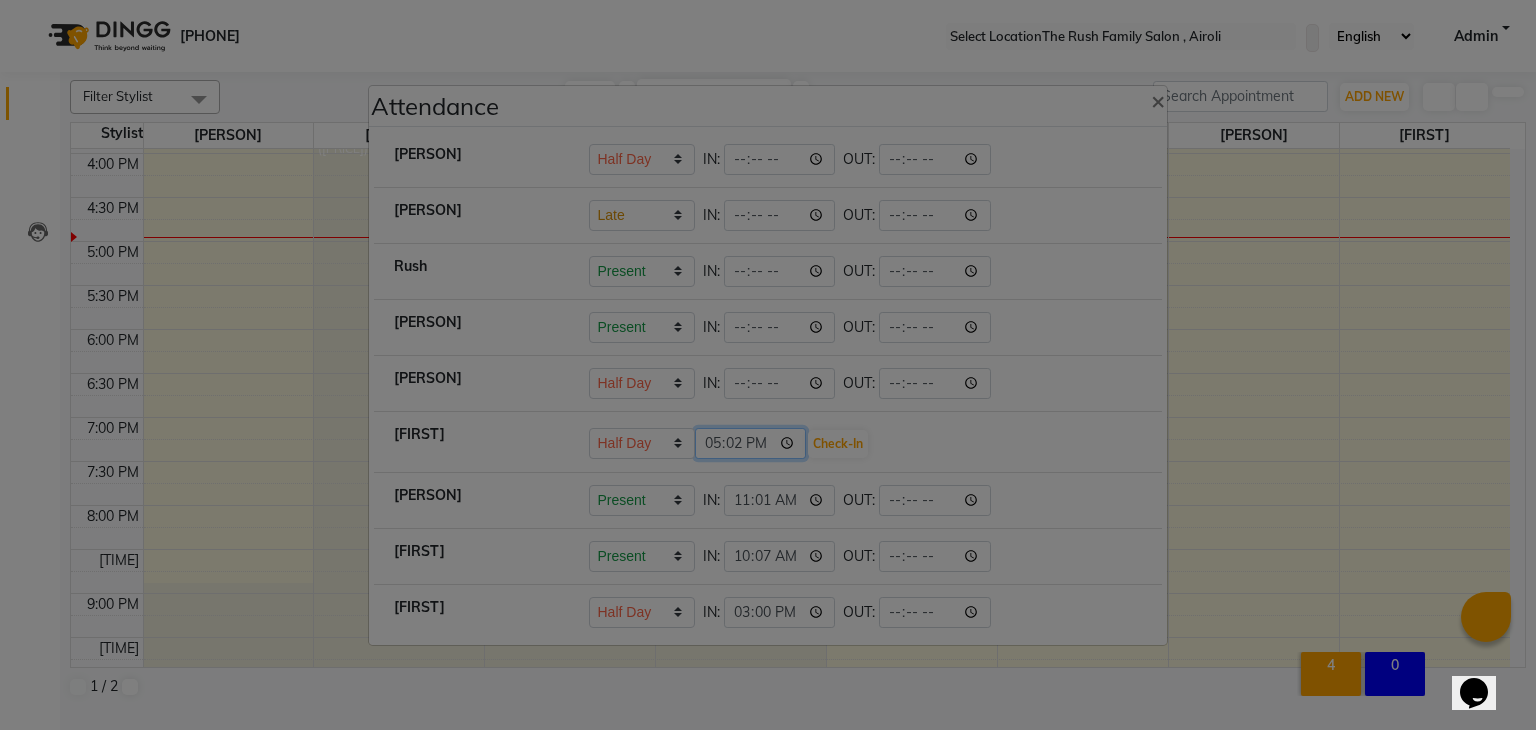 click on "17:02" at bounding box center (751, 443) 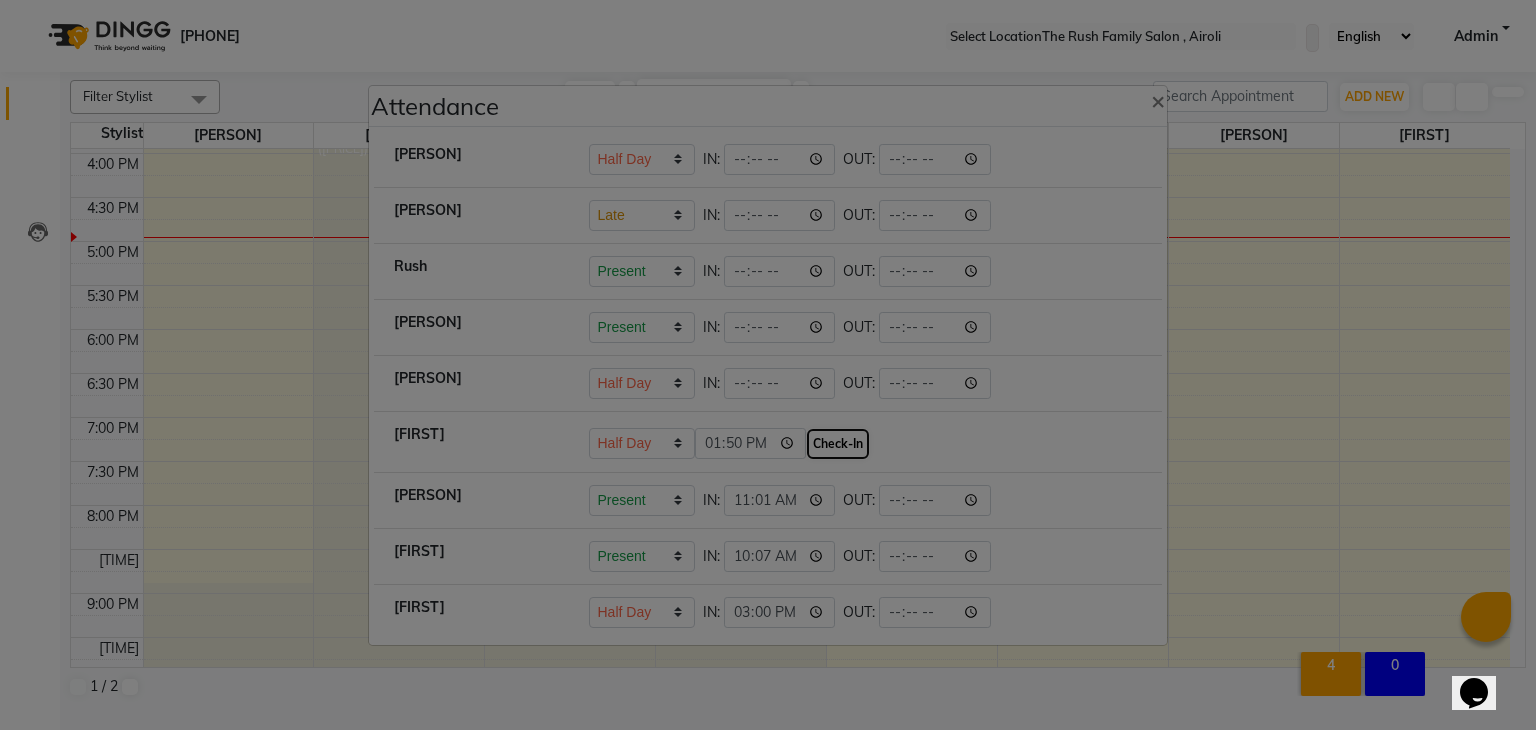 type on "13:50" 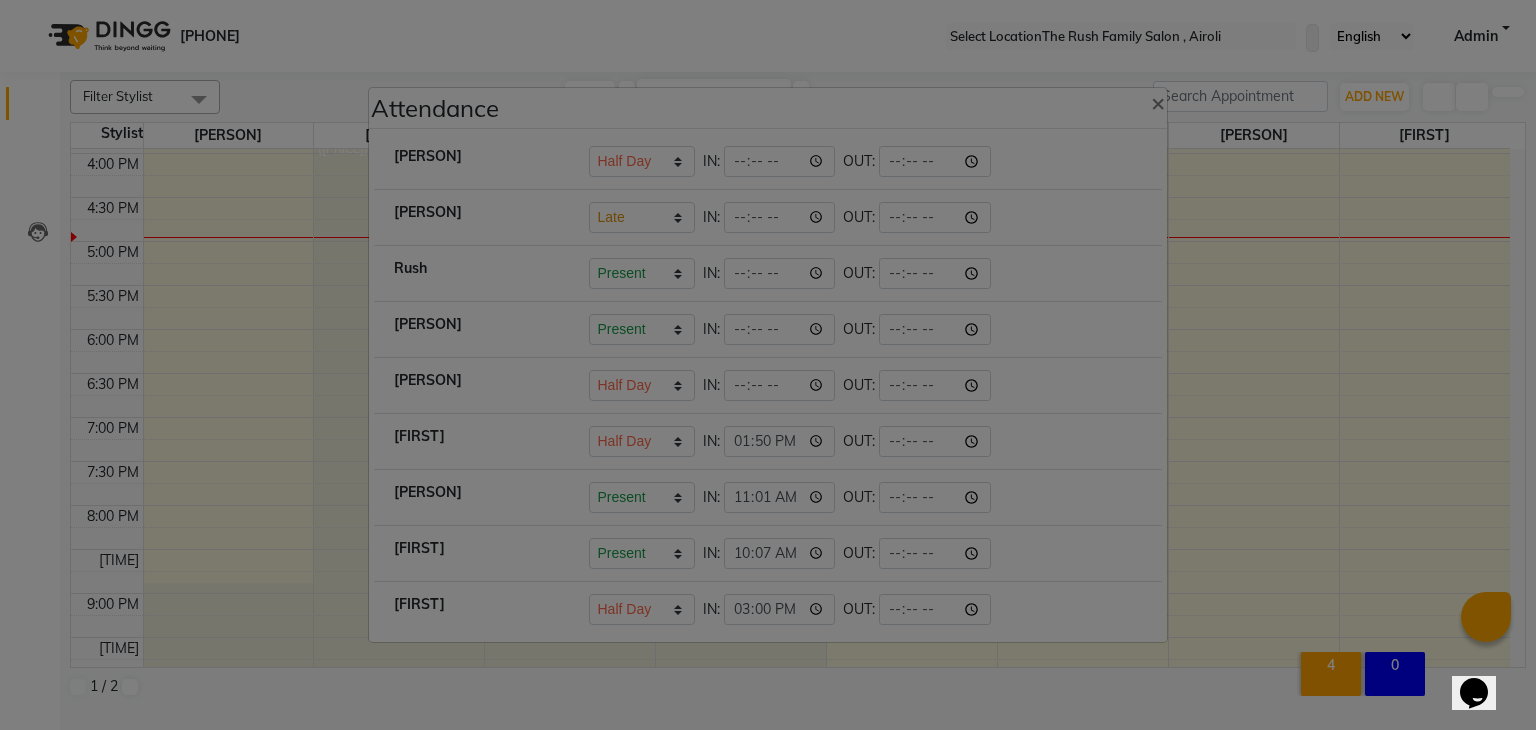 click on "Attendance × [PERSON] Present Absent Late Half Day Weekly Off IN: [TIME] OUT: [PERSON] Present Absent Late Half Day Weekly Off IN: OUT: [PERSON] Present Absent Late Half Day Weekly Off IN: [TIME] OUT: [PERSON] Present Absent Late Half Day Weekly Off IN: [TIME] OUT: [PERSON] Present Absent Late Half Day Weekly Off IN: [TIME] OUT: [PERSON] Present Absent Late Half Day Weekly Off IN: [TIME] OUT: [PERSON] Present Absent Late Half Day Weekly Off IN: [TIME] OUT: [PERSON] Present Absent Late Half Day Weekly Off IN: [TIME] OUT:" at bounding box center [768, 365] 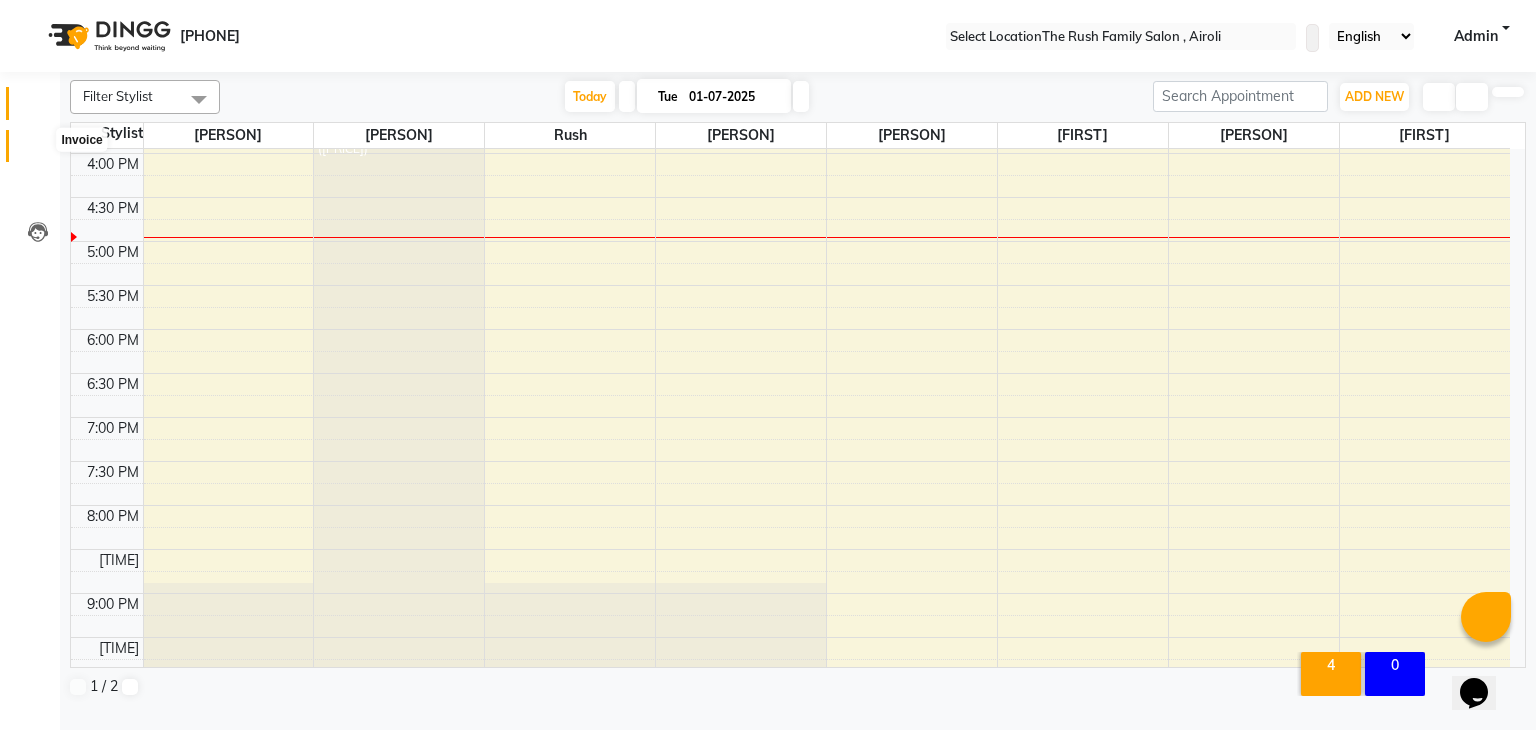 click at bounding box center (38, 151) 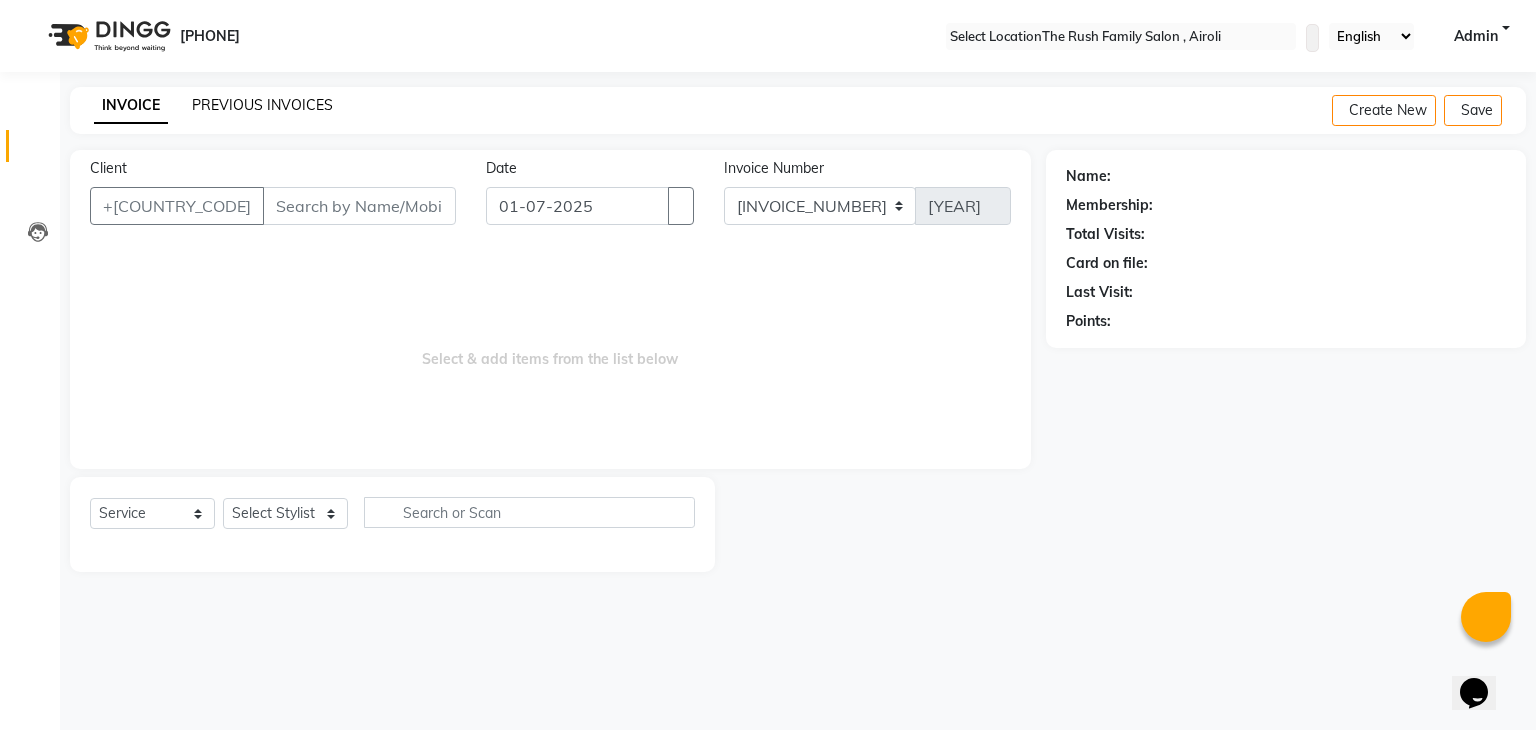 click on "PREVIOUS INVOICES" at bounding box center (262, 105) 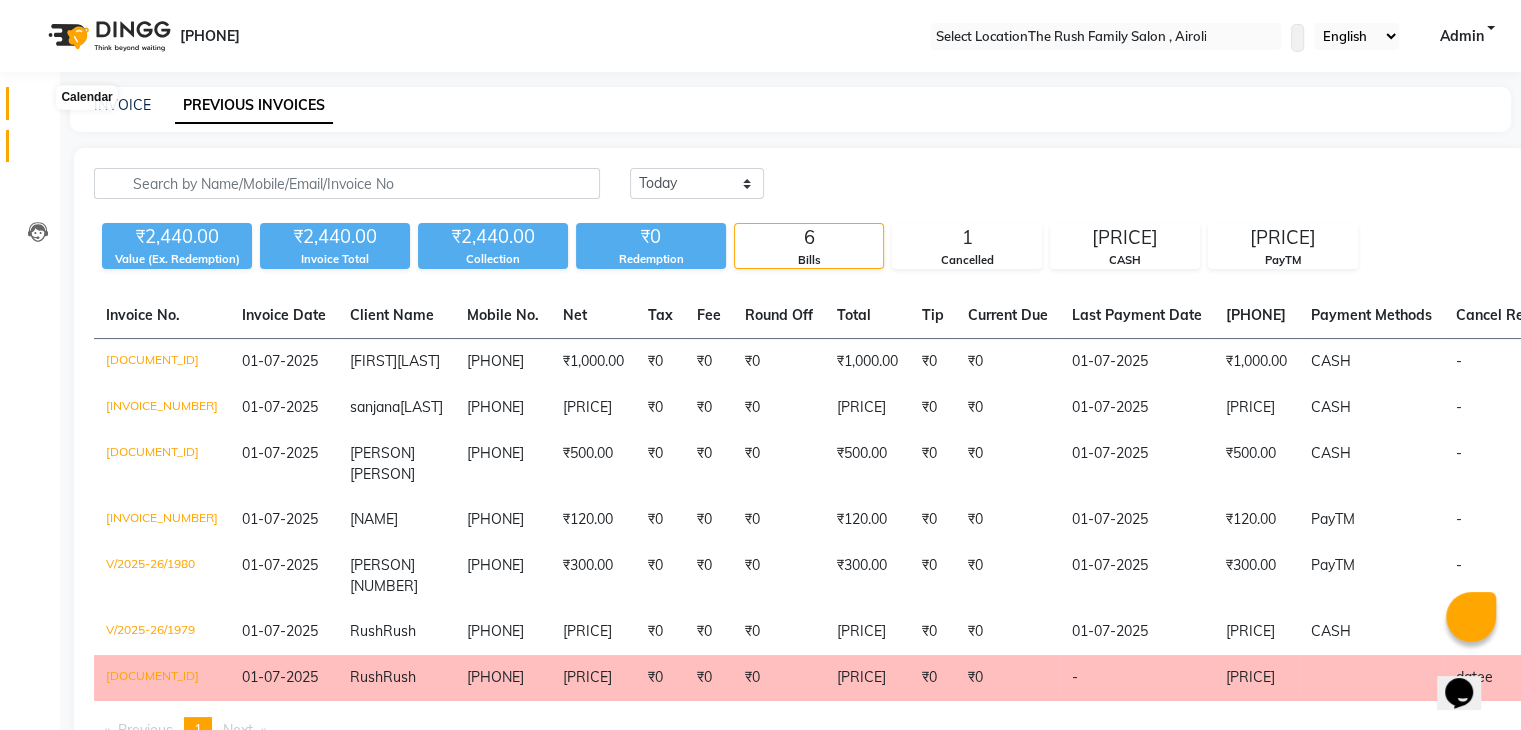 click at bounding box center (37, 108) 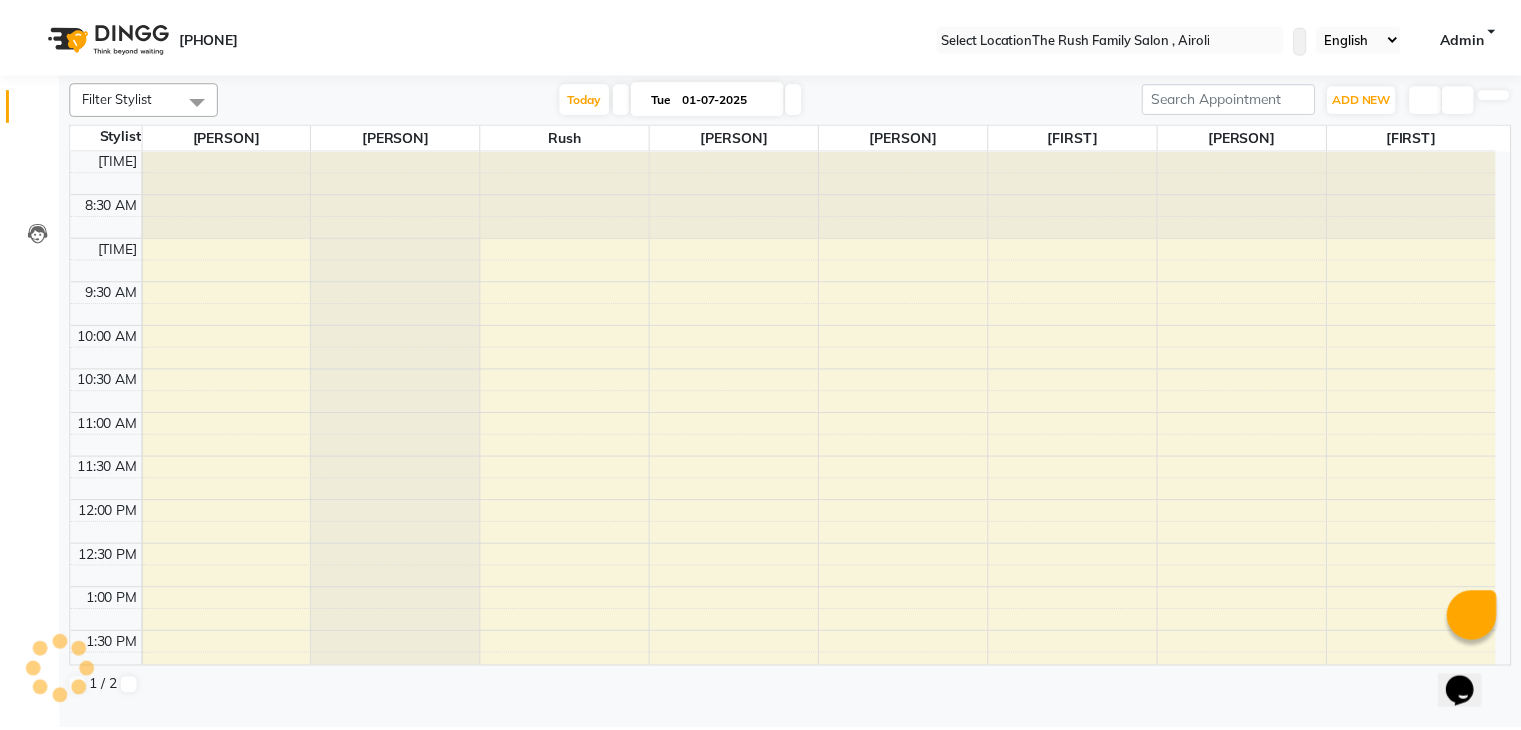 scroll, scrollTop: 0, scrollLeft: 0, axis: both 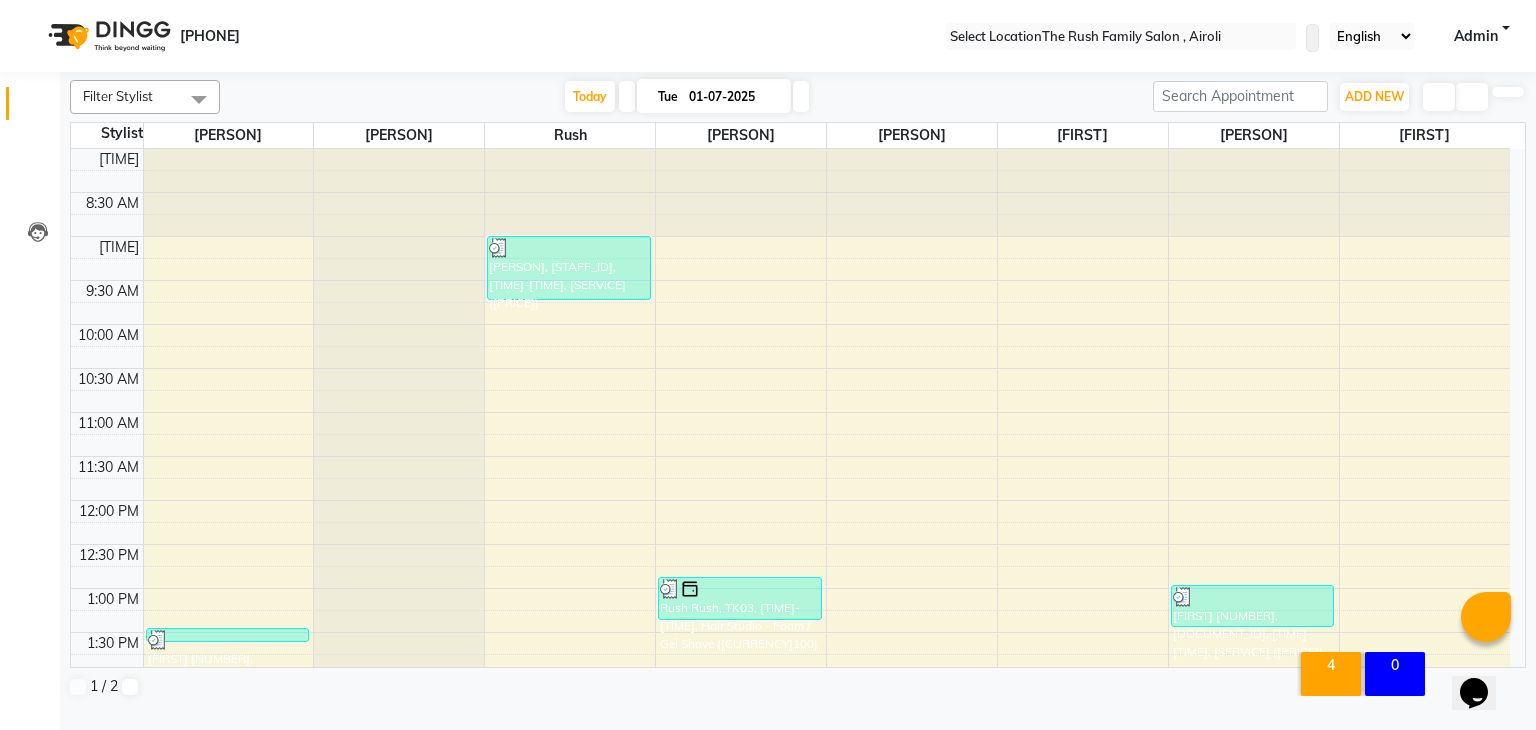 click at bounding box center [1439, 97] 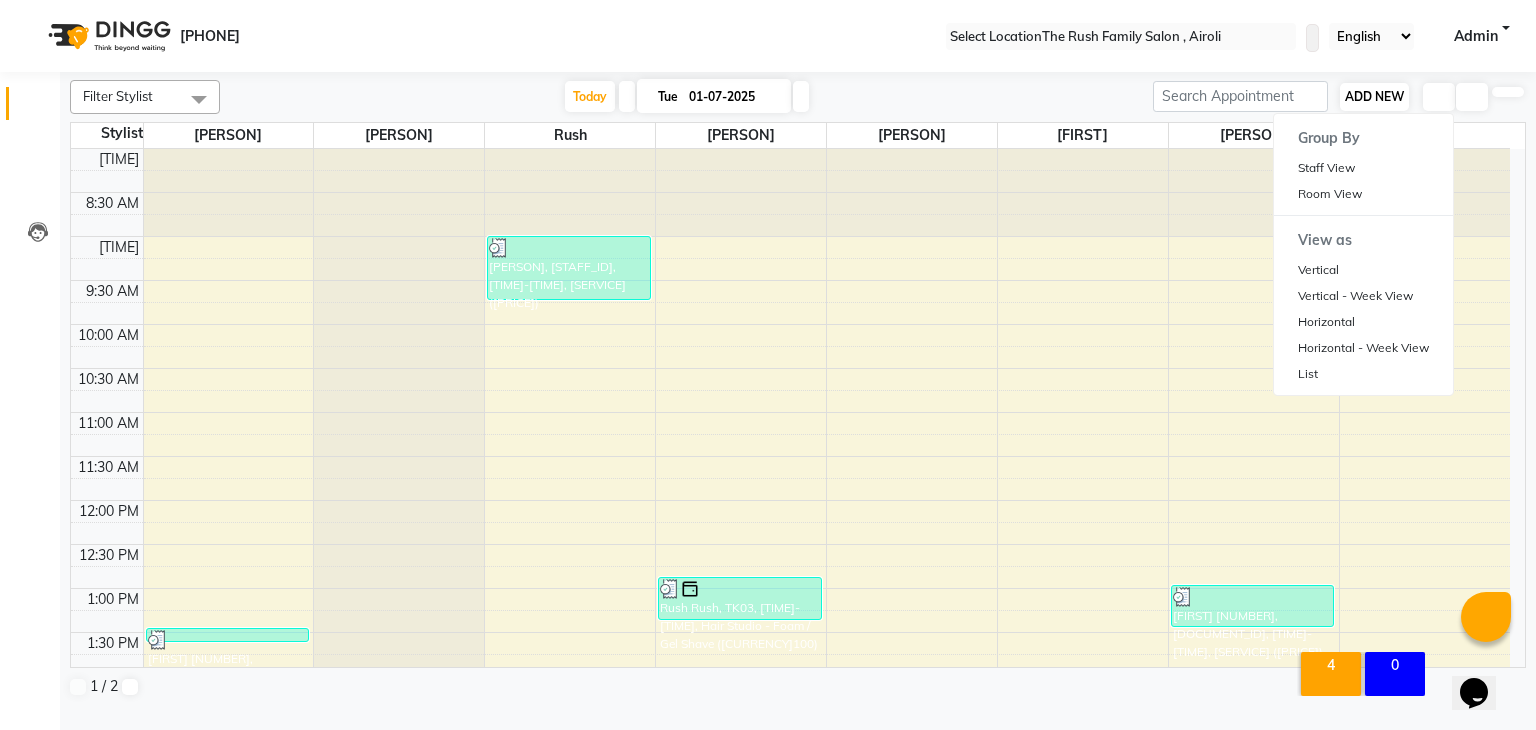 click on "ADD NEW" at bounding box center (1374, 96) 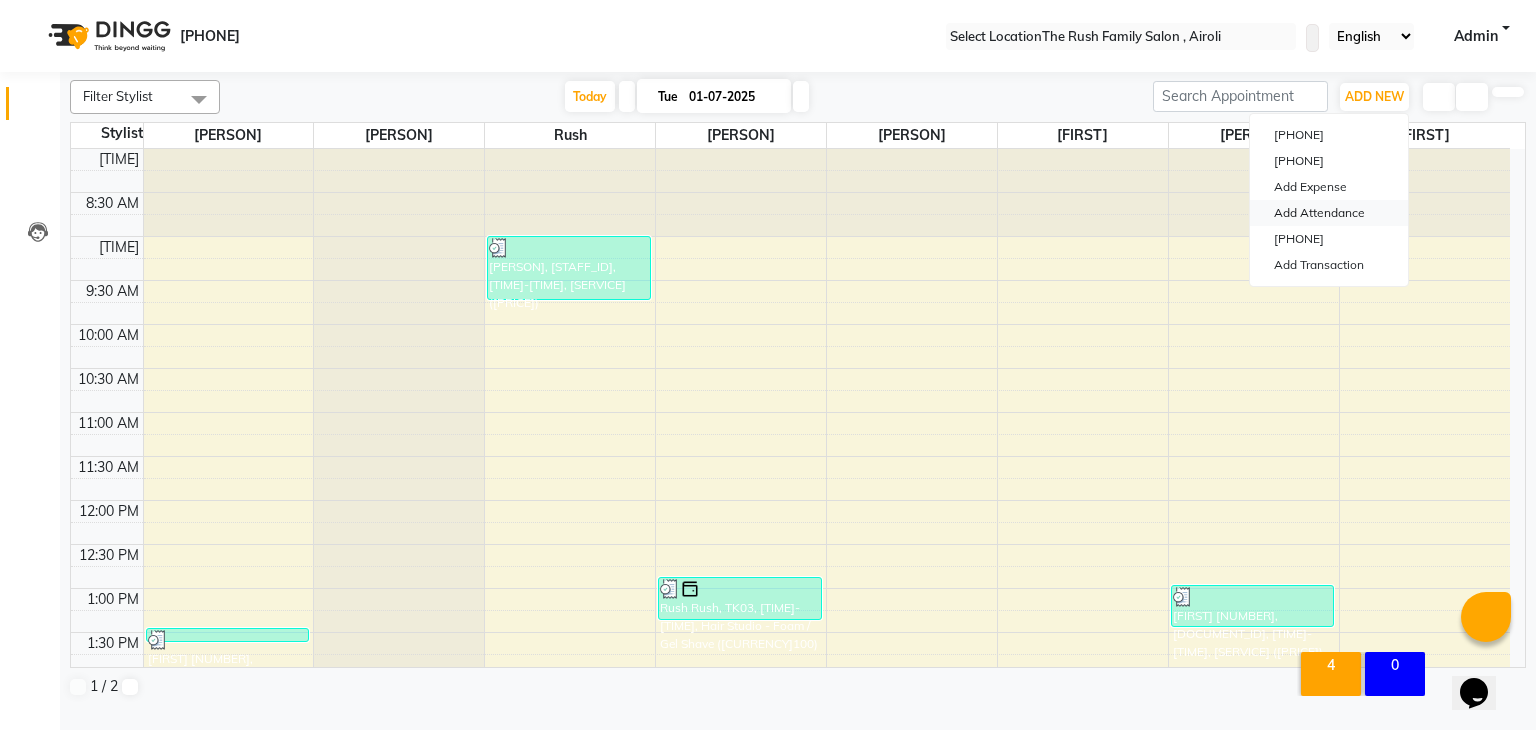 click on "Add Attendance" at bounding box center (1329, 213) 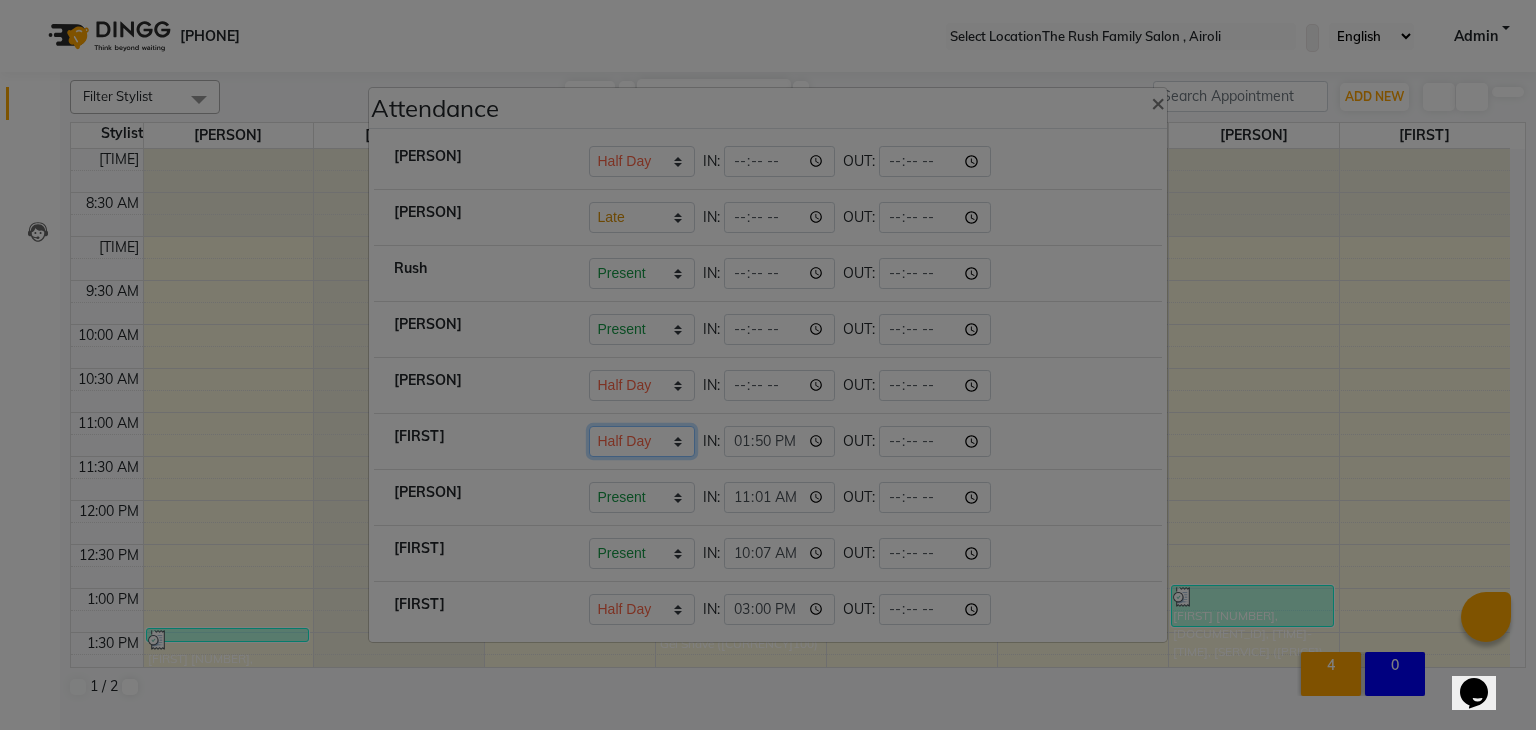 click on "Present   Absent   Late   Half Day   Weekly Off" at bounding box center [642, 161] 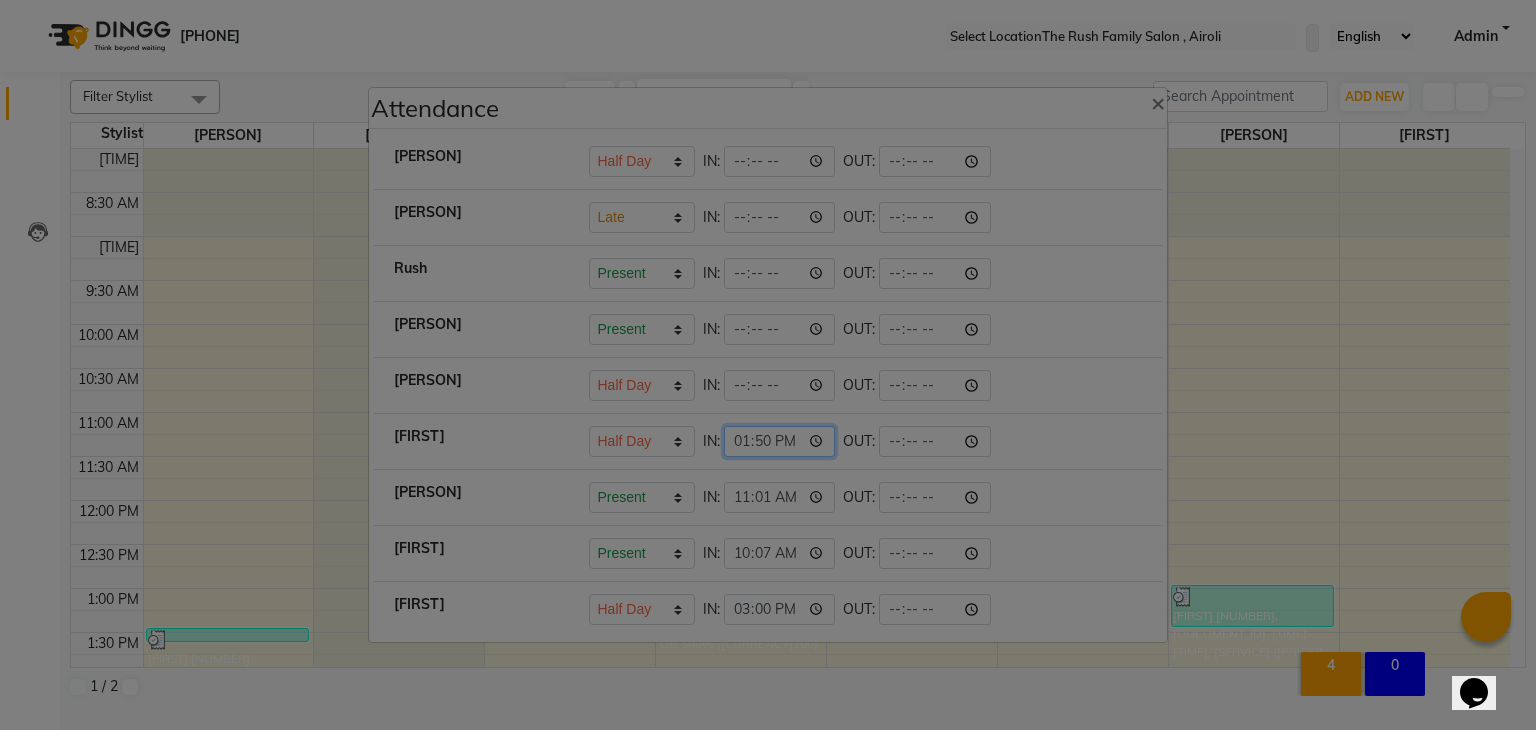 click on "13:50" at bounding box center [780, 161] 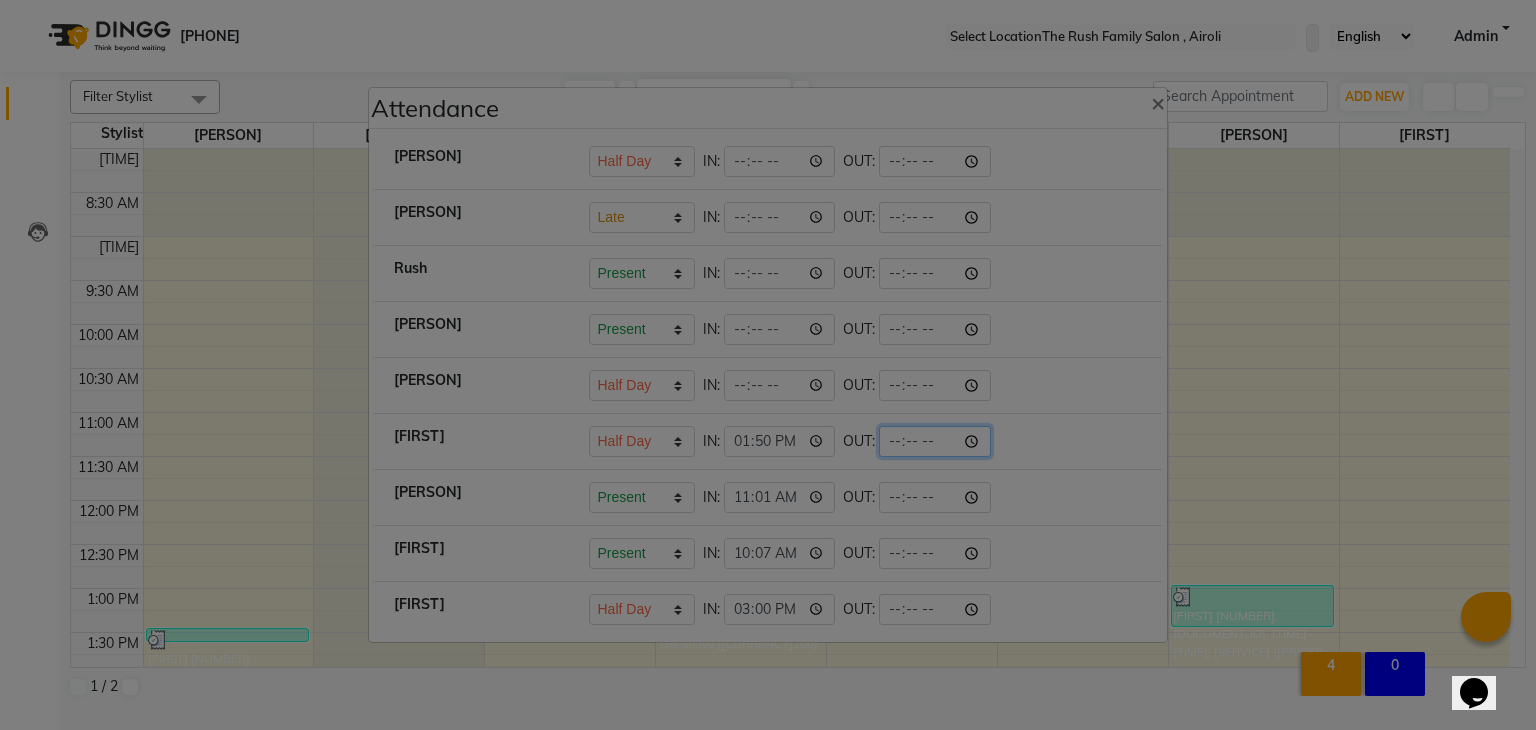 type on "[TIME]" 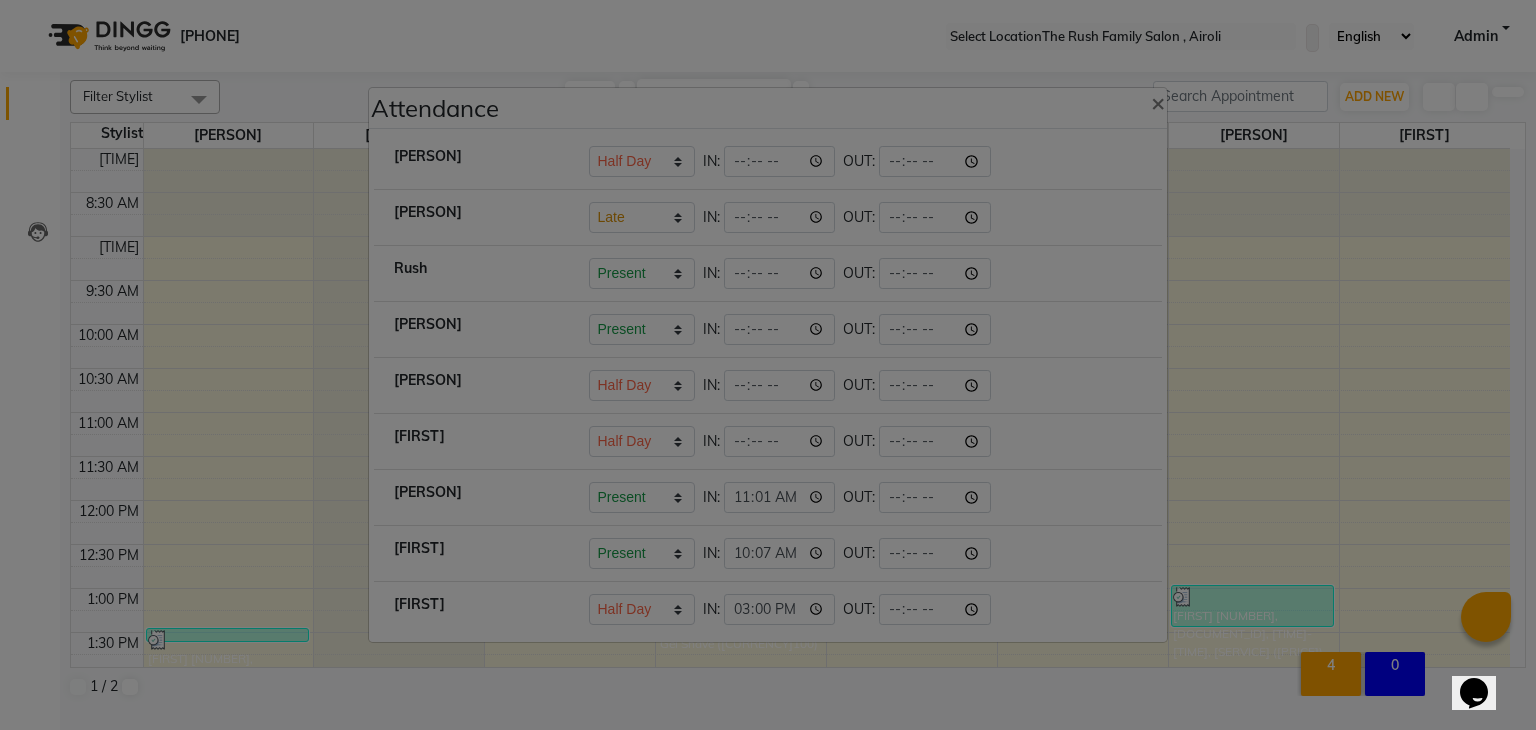 click on "Attendance × [NAME] Present Absent Late Half Day Weekly Off IN: [TIME] OUT: [NAME] Present Absent Late Half Day Weekly Off IN: OUT: Rush Present Absent Late Half Day Weekly Off IN: [TIME] OUT: [NAME] Present Absent Late Half Day Weekly Off IN: [TIME] OUT: [NAME] Present Absent Late Half Day Weekly Off IN: [TIME] OUT: [NAME] Present Absent Late Half Day Weekly Off IN: [TIME] OUT: [NAME] Present Absent Late Half Day Weekly Off IN: [TIME] OUT: [NAME] Present Absent Late Half Day Weekly Off IN: [TIME] OUT:" at bounding box center (768, 365) 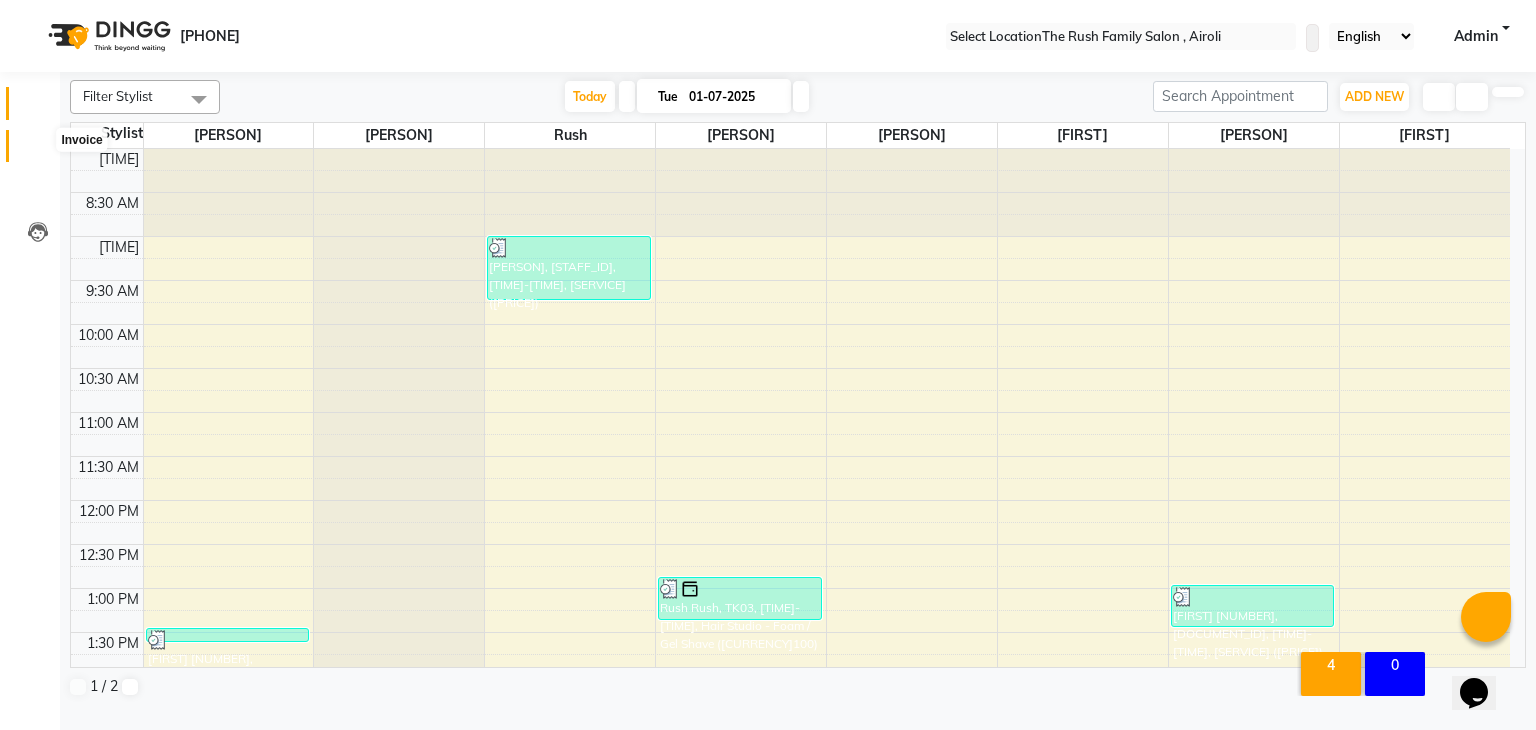 click at bounding box center [38, 151] 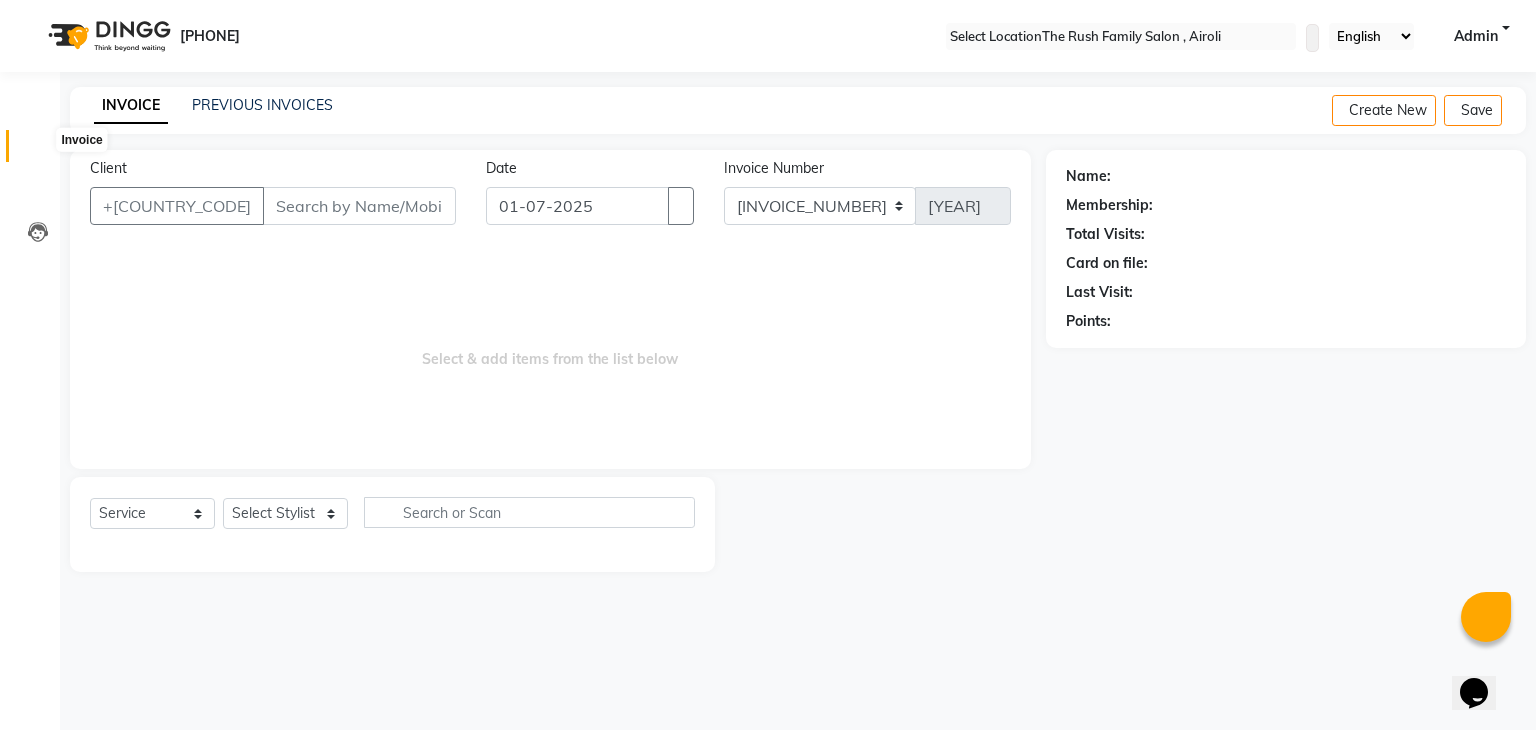 click at bounding box center [38, 151] 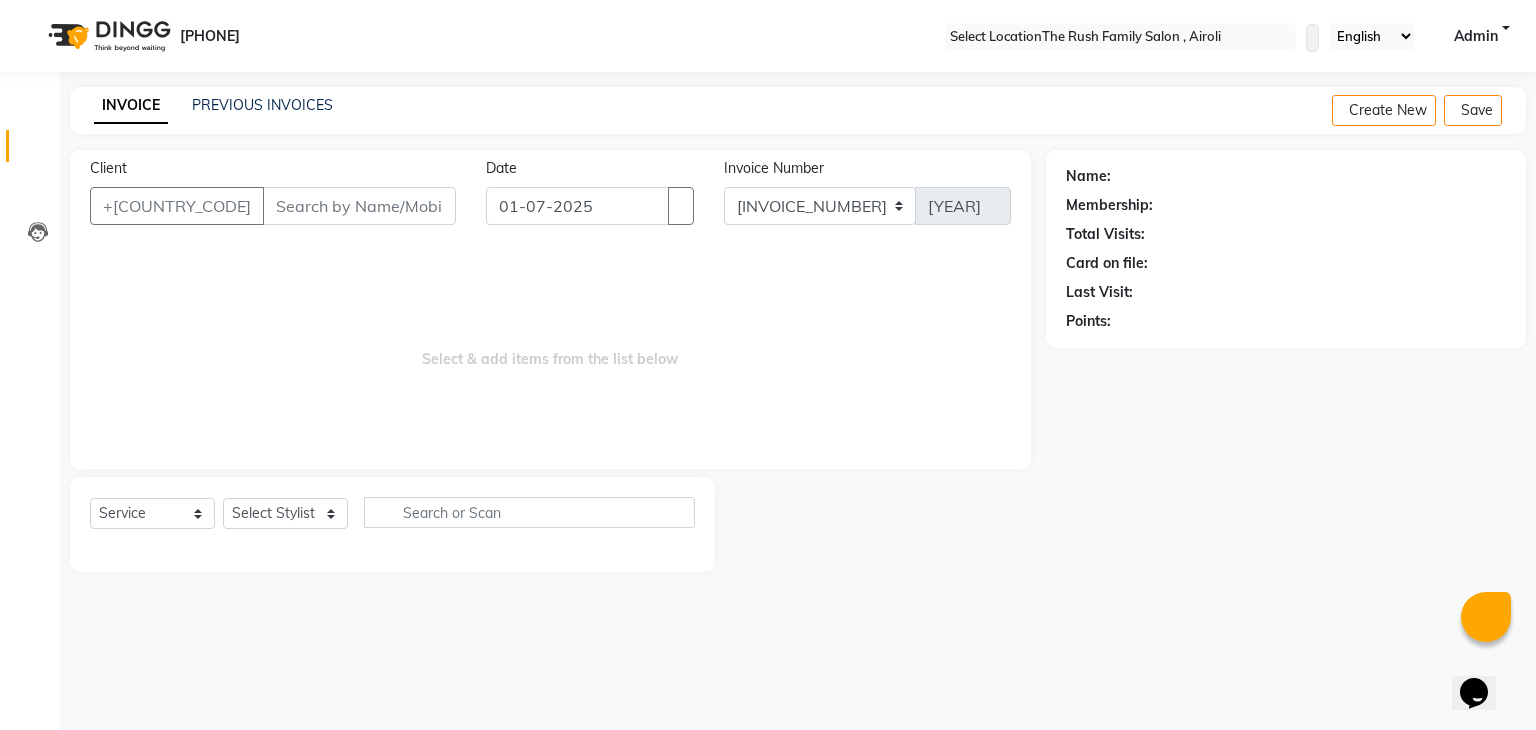 click on "Client" at bounding box center (359, 206) 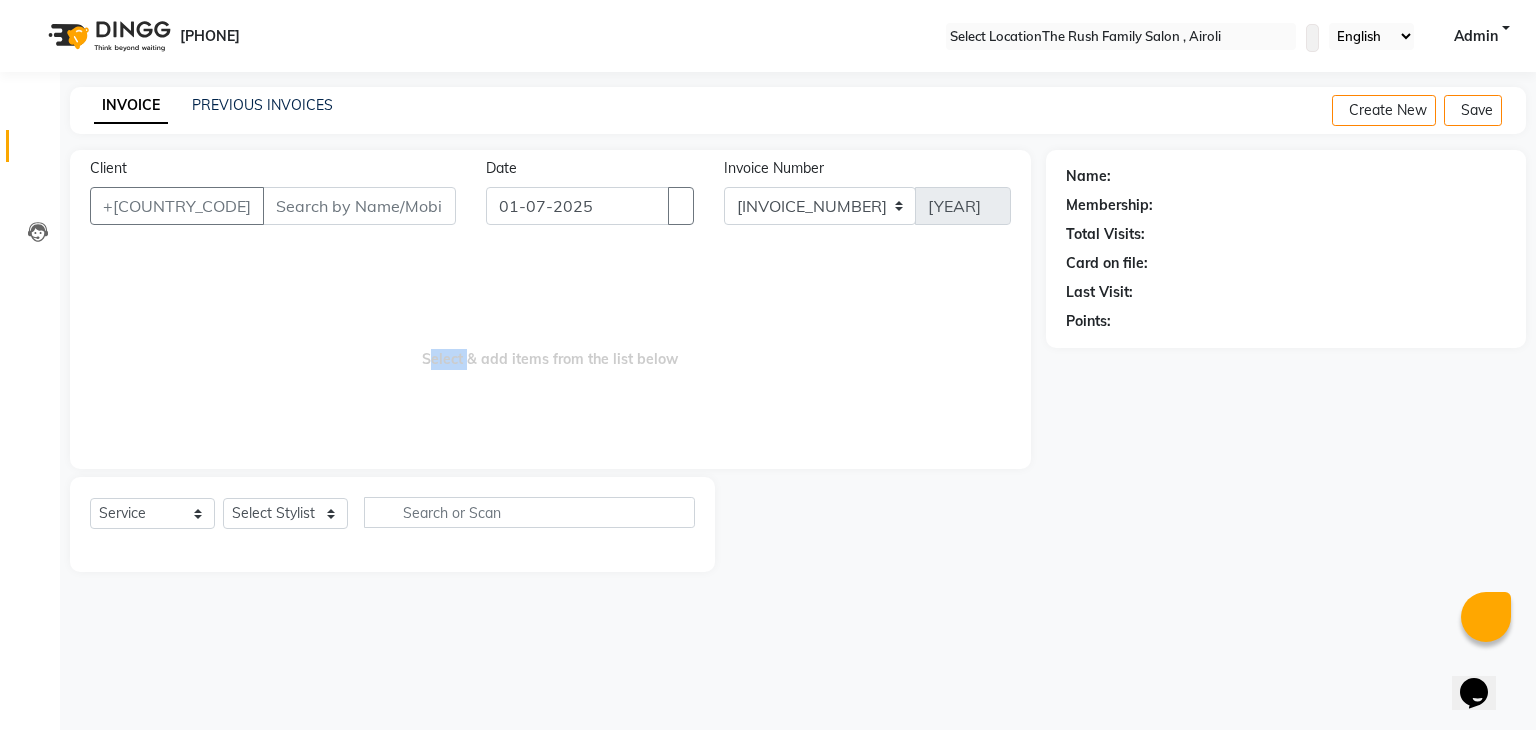 click on "Select & add items from the list below" at bounding box center (550, 349) 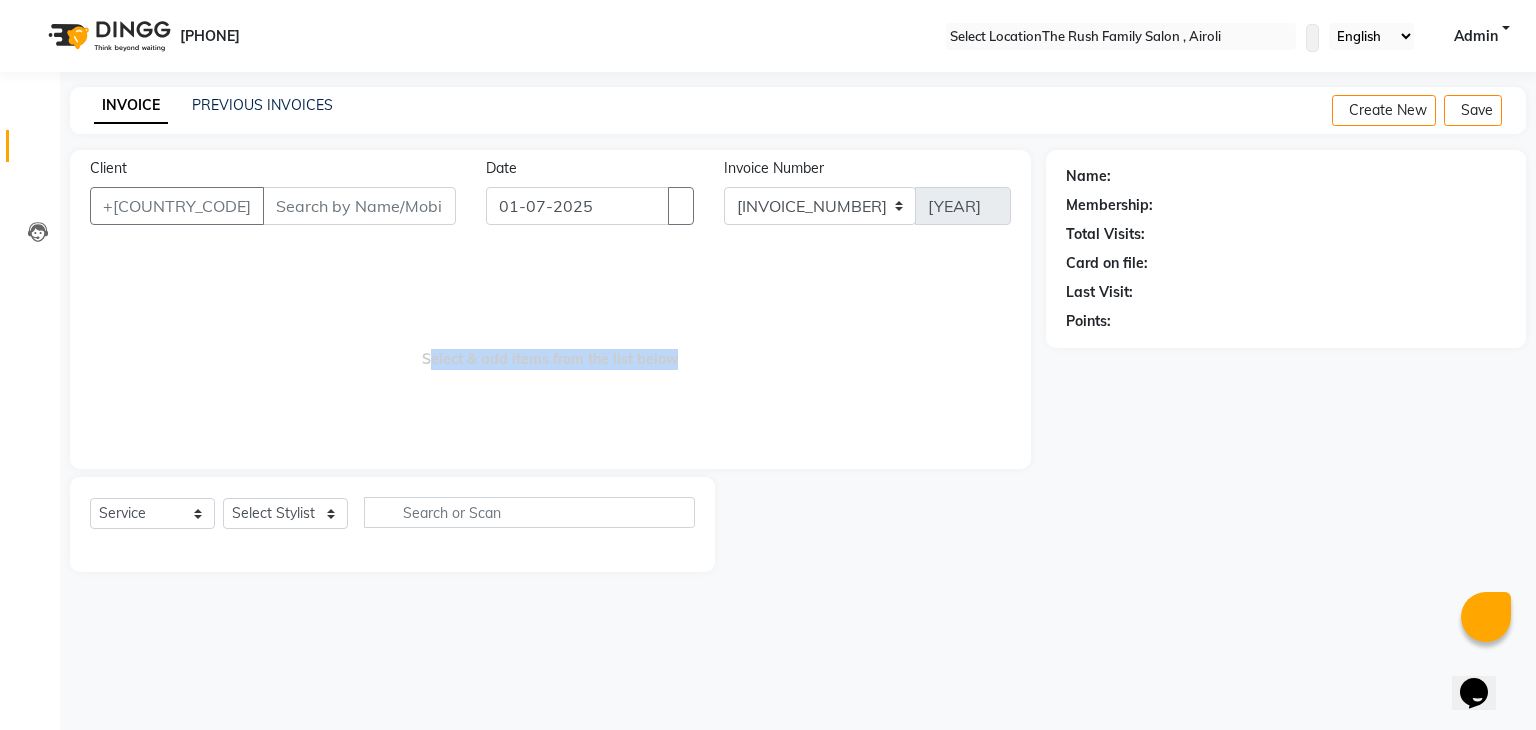 click on "Select & add items from the list below" at bounding box center (550, 349) 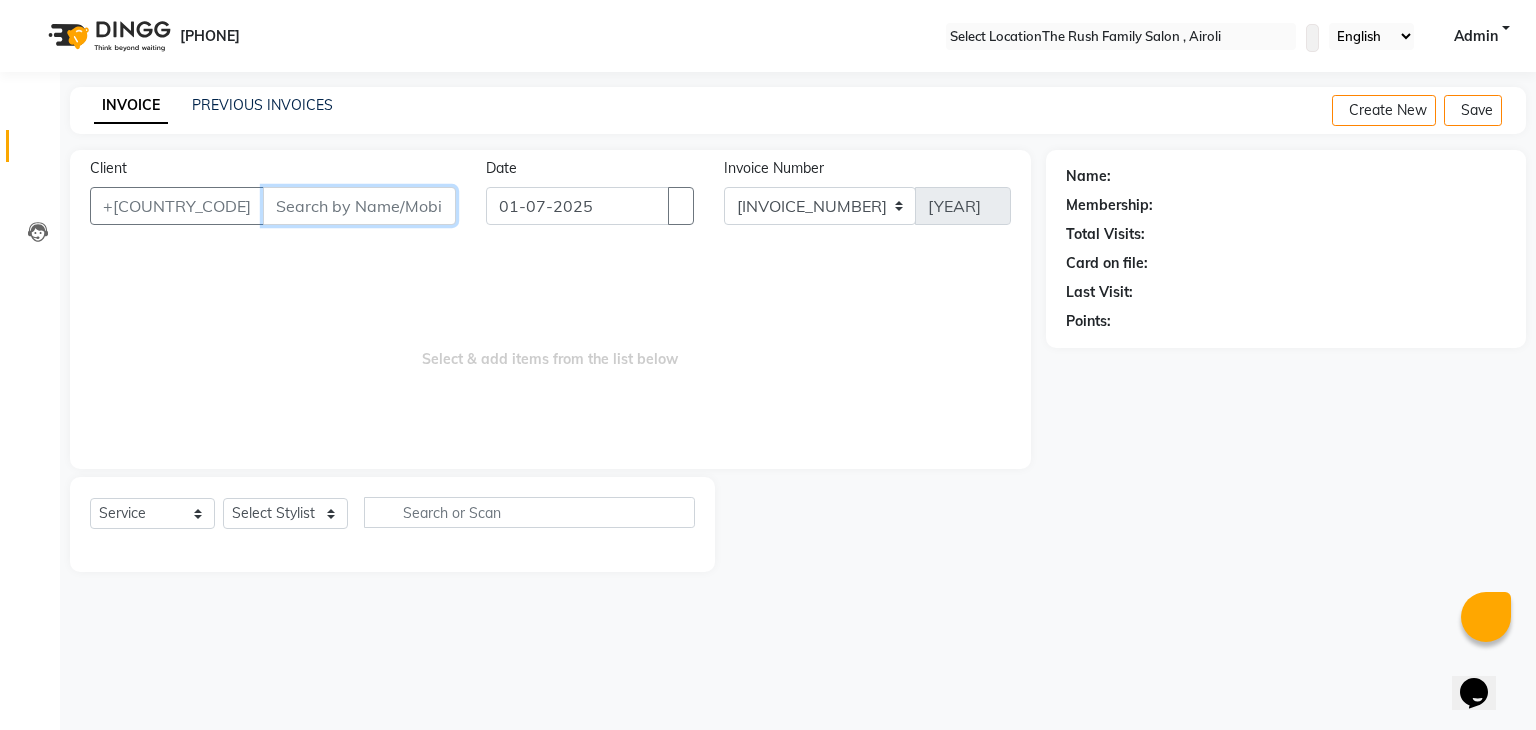 click on "Client" at bounding box center (359, 206) 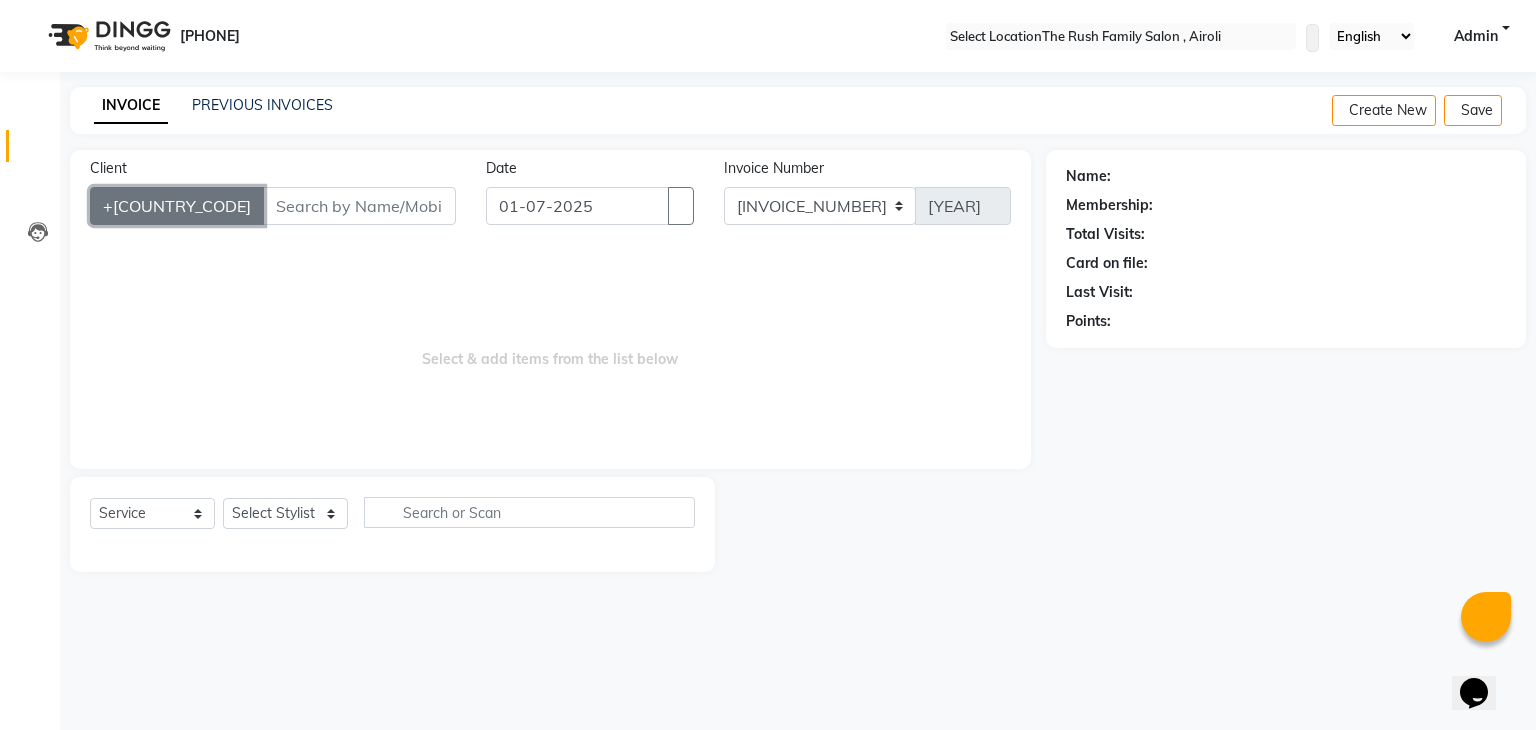 click on "+[COUNTRY_CODE]" at bounding box center (177, 206) 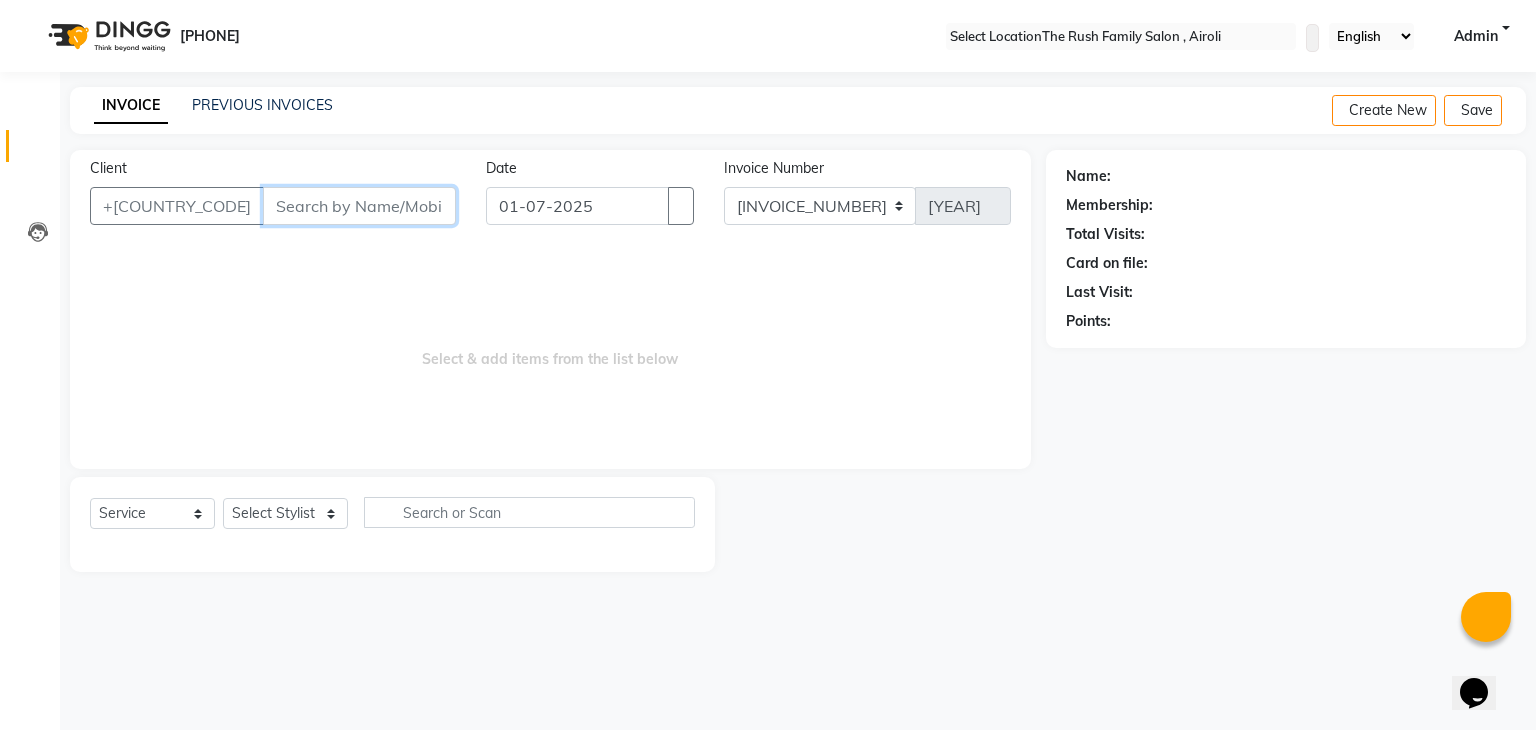 click on "Client" at bounding box center (359, 206) 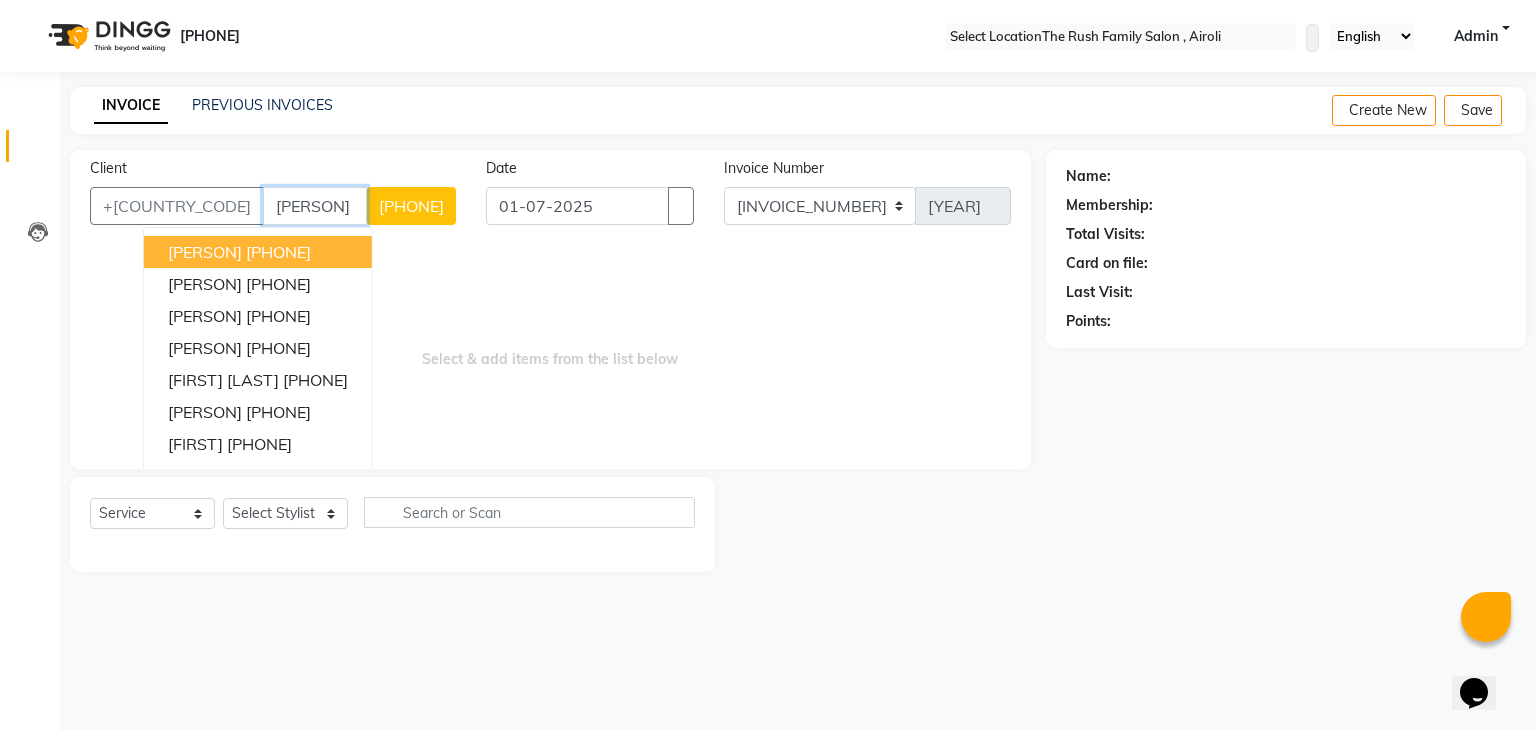 click on "[PHONE]" at bounding box center (278, 252) 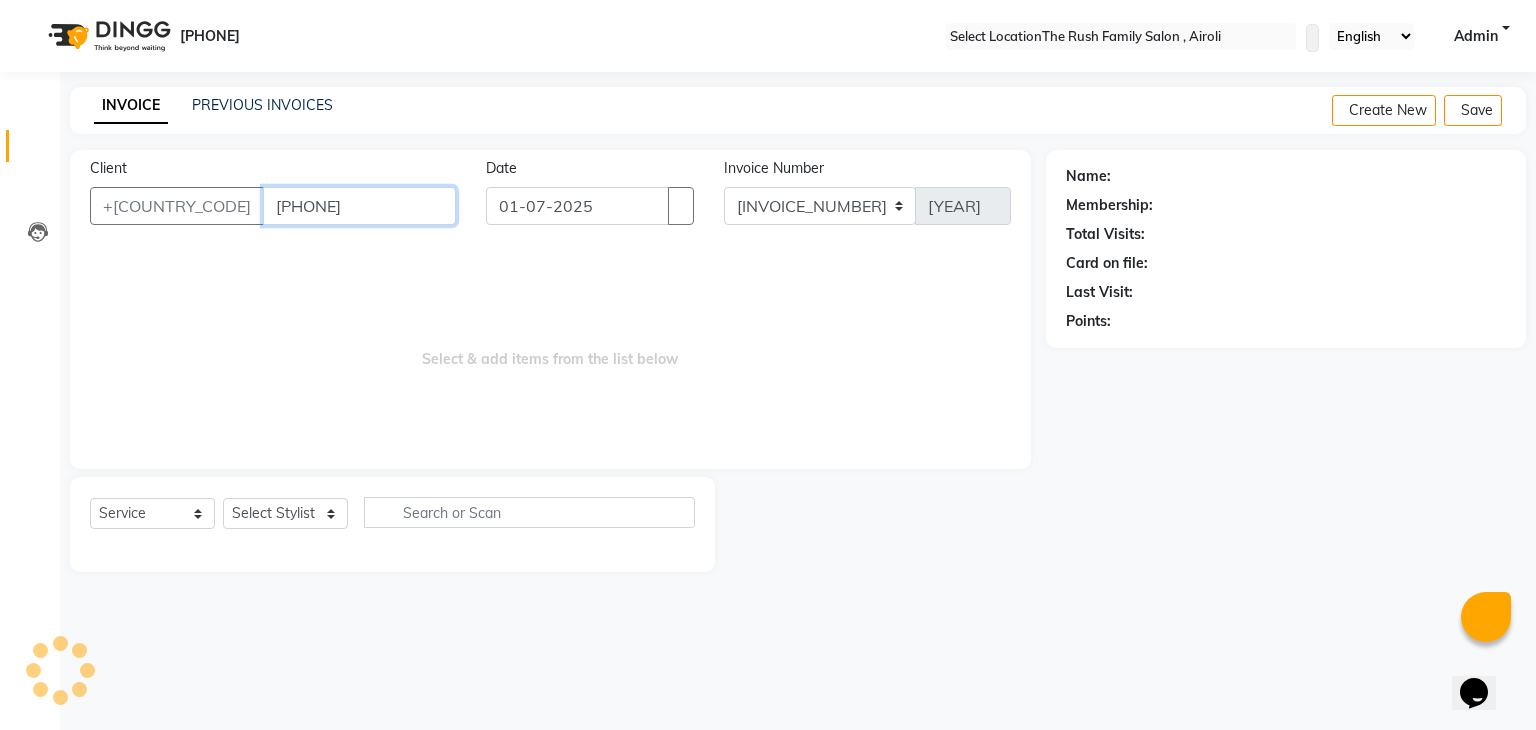 type on "[PHONE]" 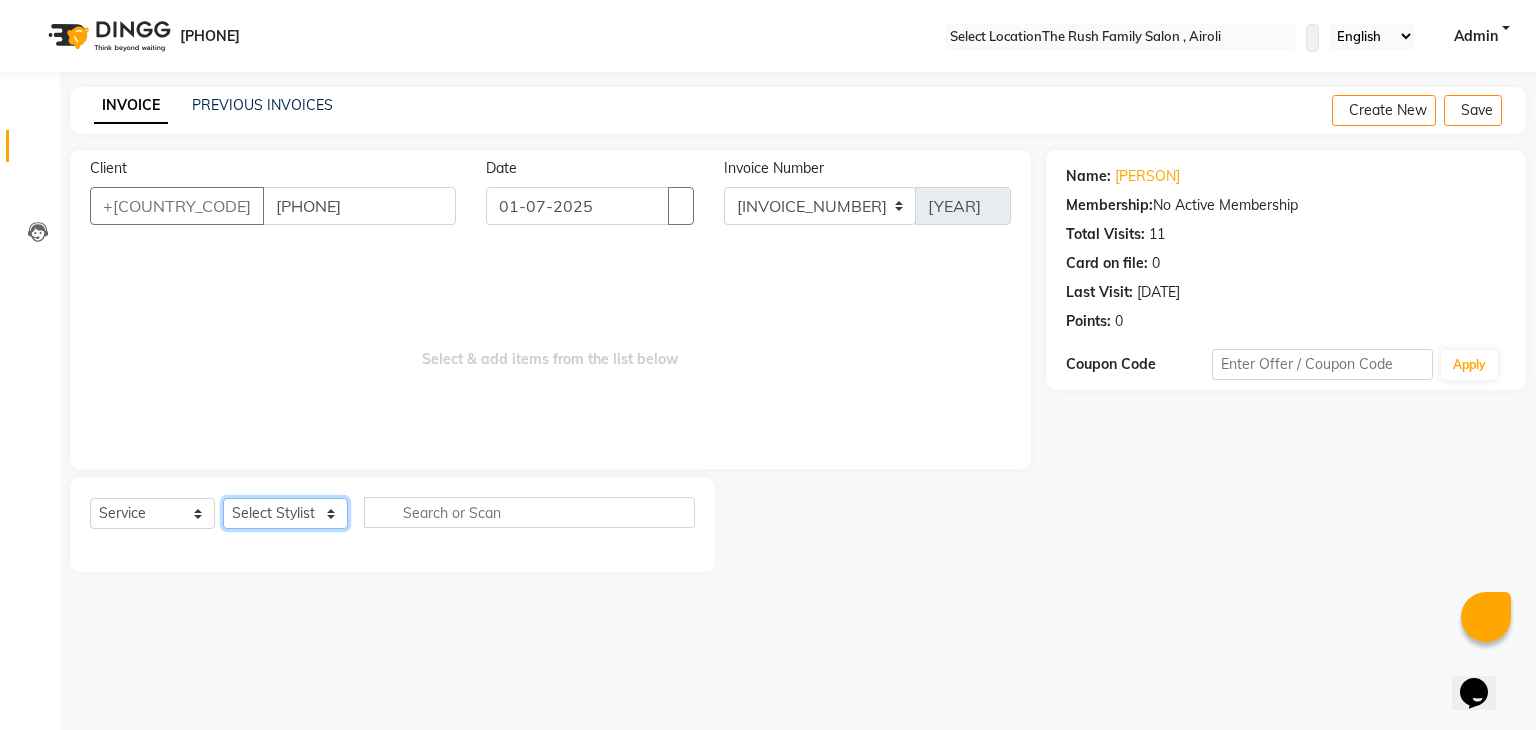 click on "Select Stylist [PERSON] [PERSON] [PERSON] [PERSON] [PERSON] [PERSON] [PERSON] [PERSON] [PERSON]" at bounding box center [285, 513] 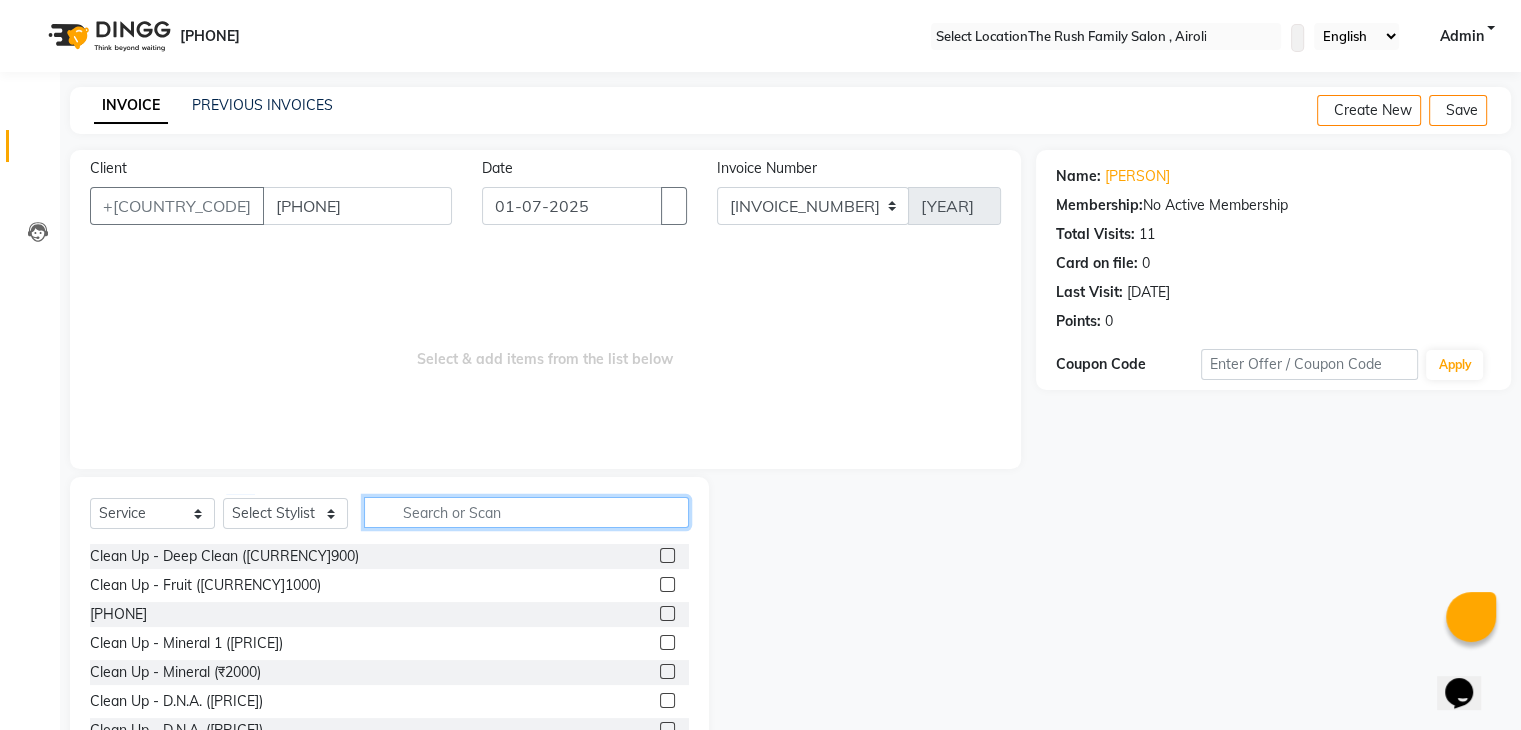 click at bounding box center [526, 512] 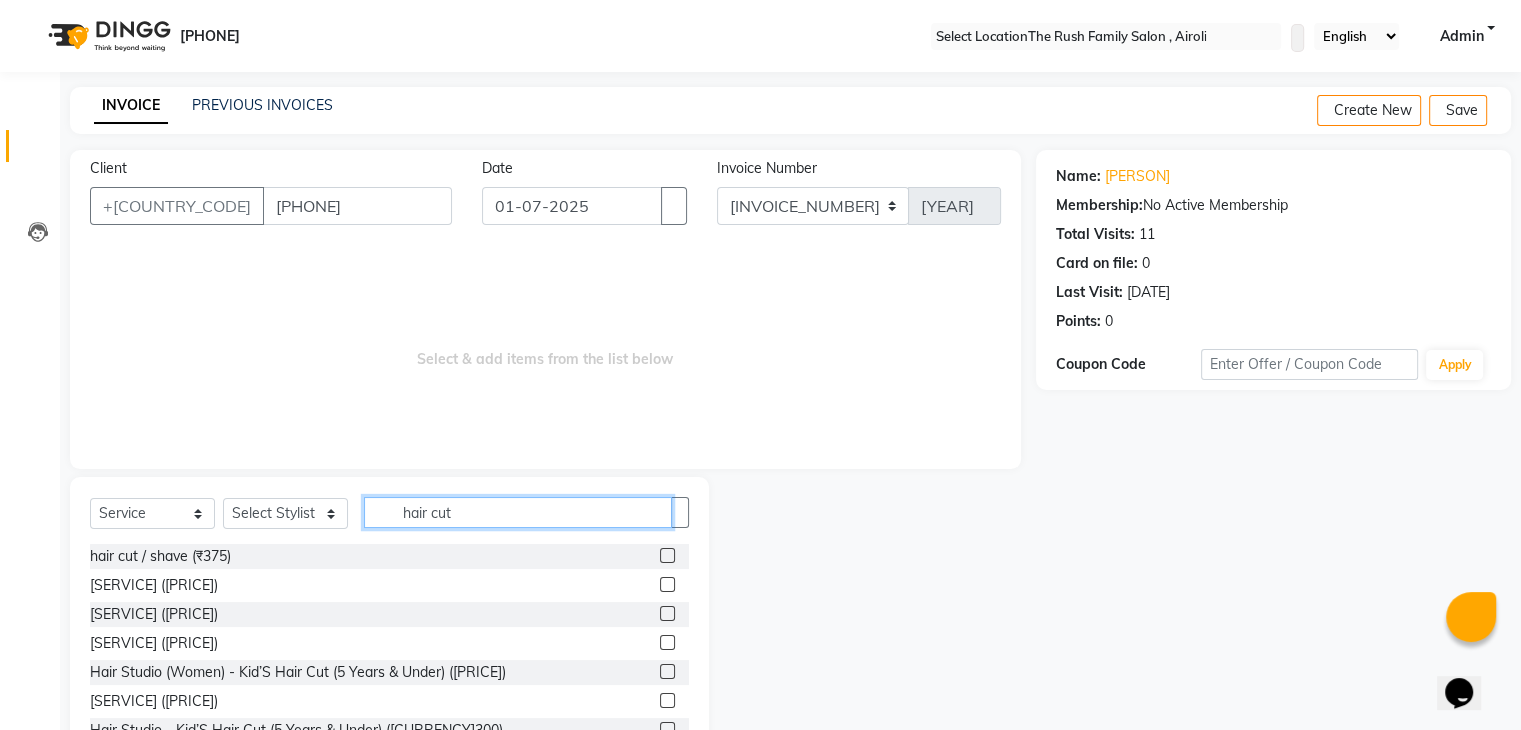 type on "hair cut" 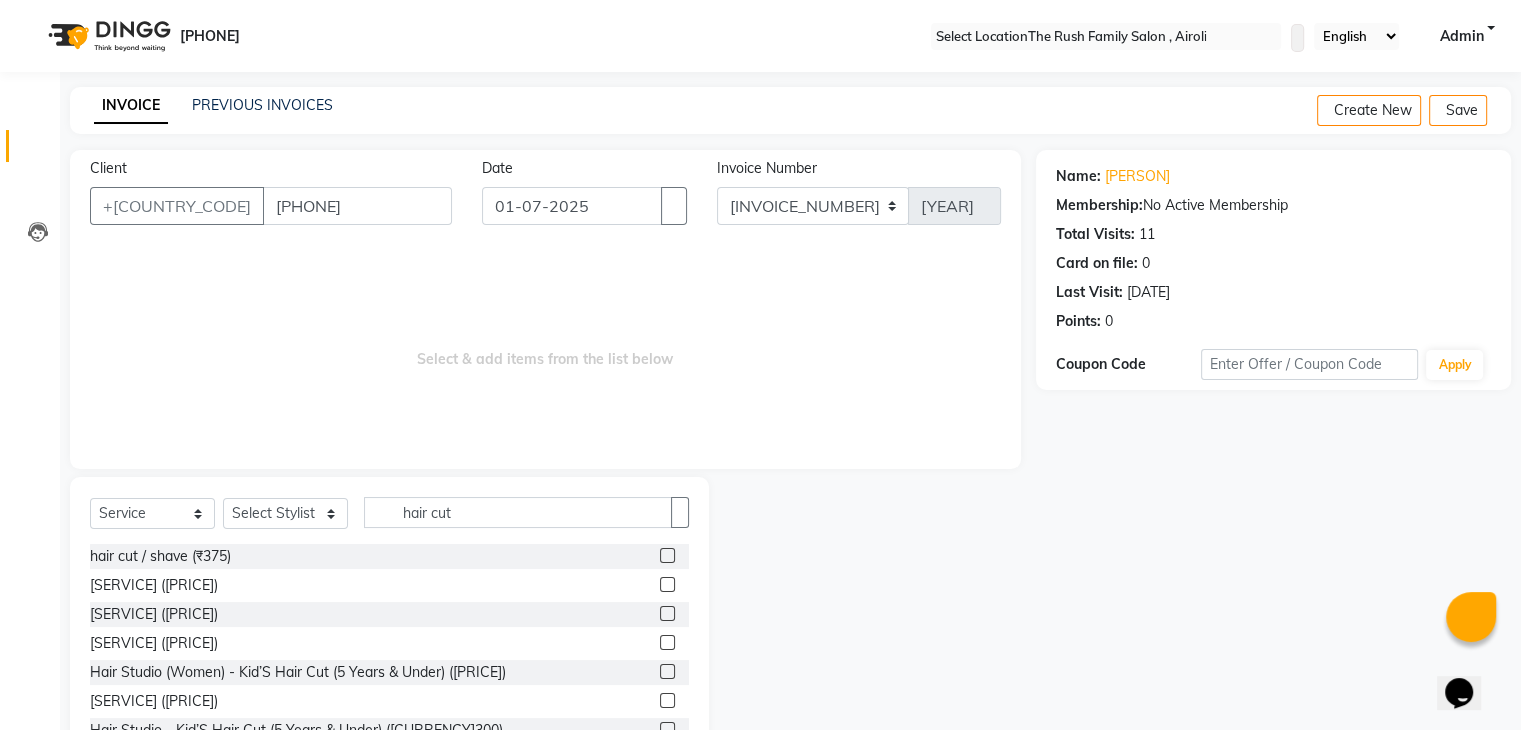 click at bounding box center (667, 700) 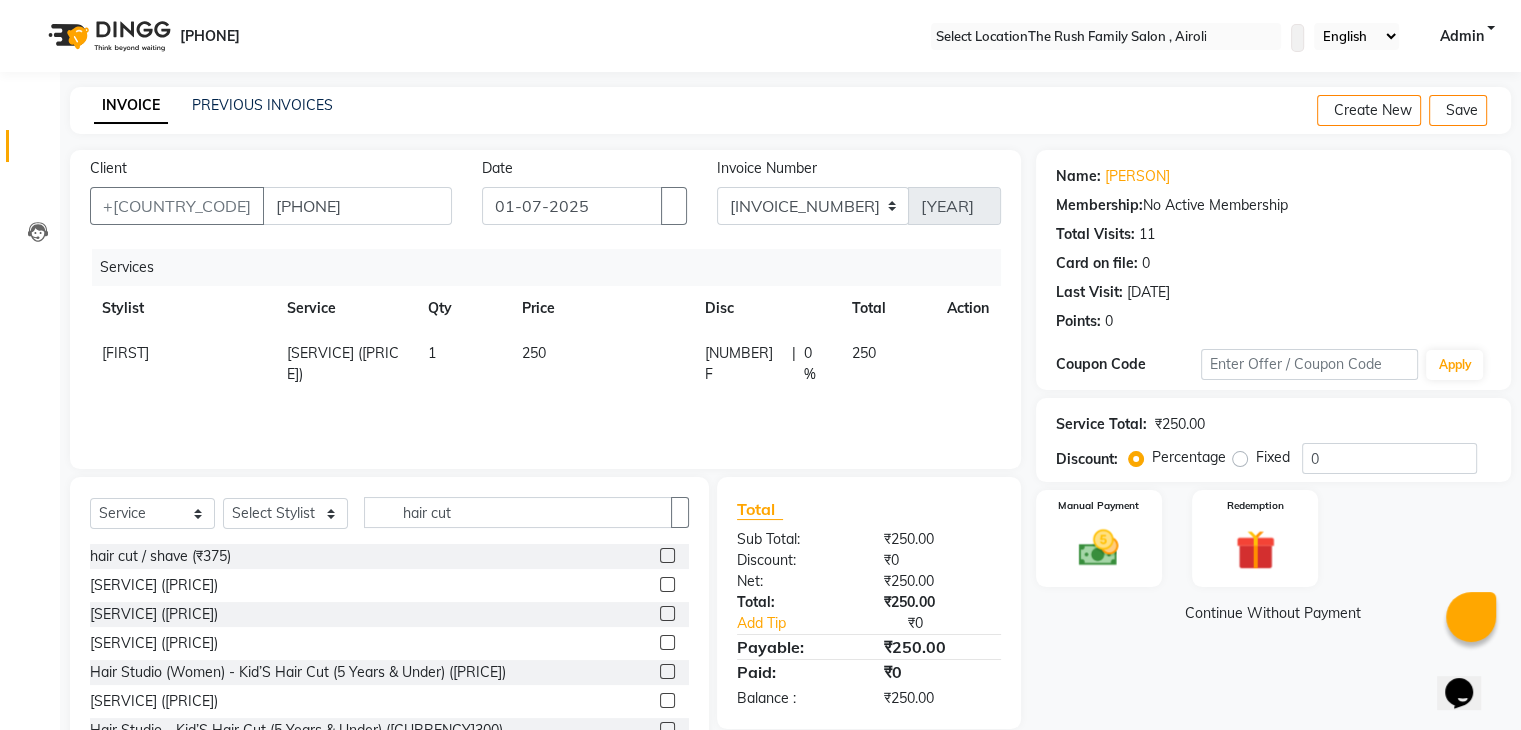 click on "[NUMBER] F | [NUMBER] %" at bounding box center [766, 364] 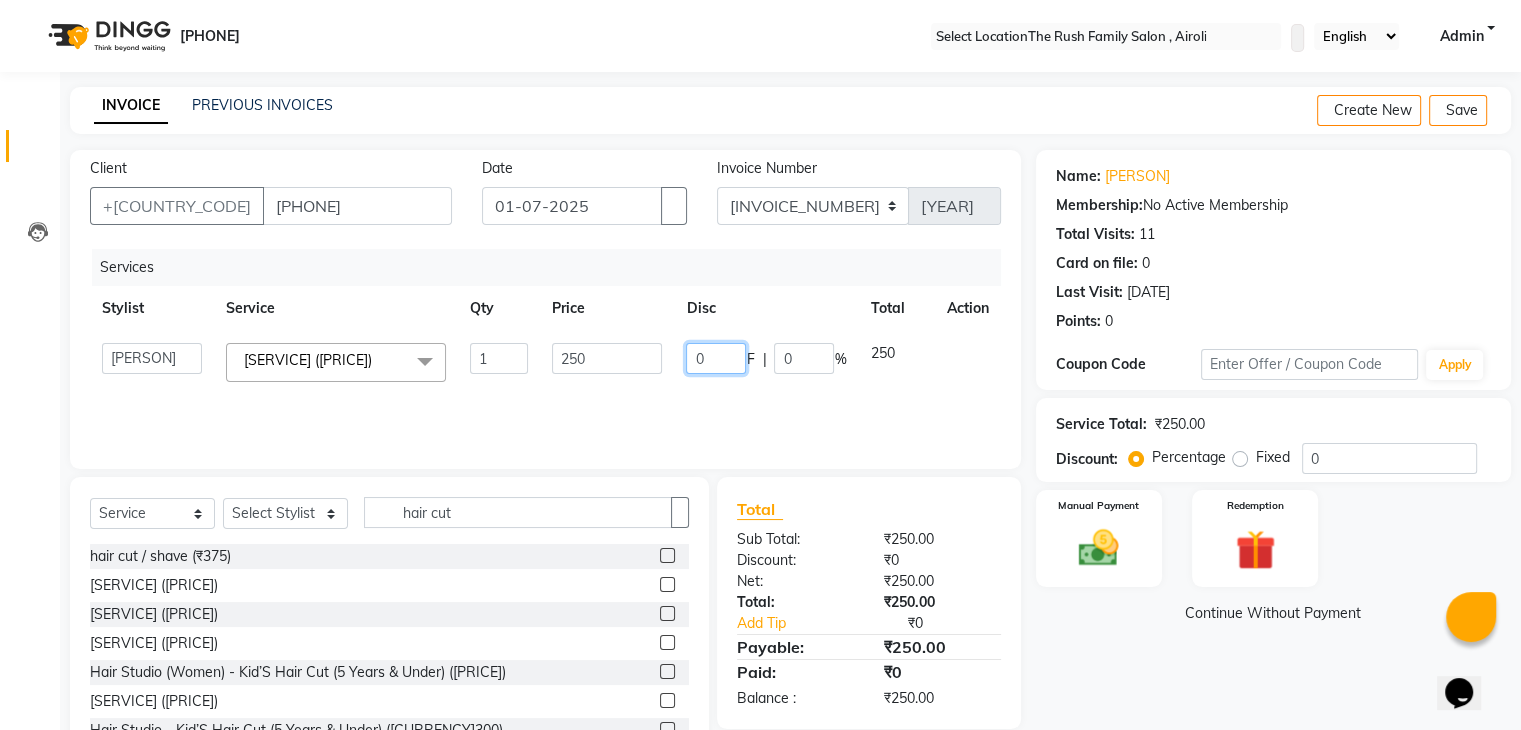 click on "0" at bounding box center (716, 358) 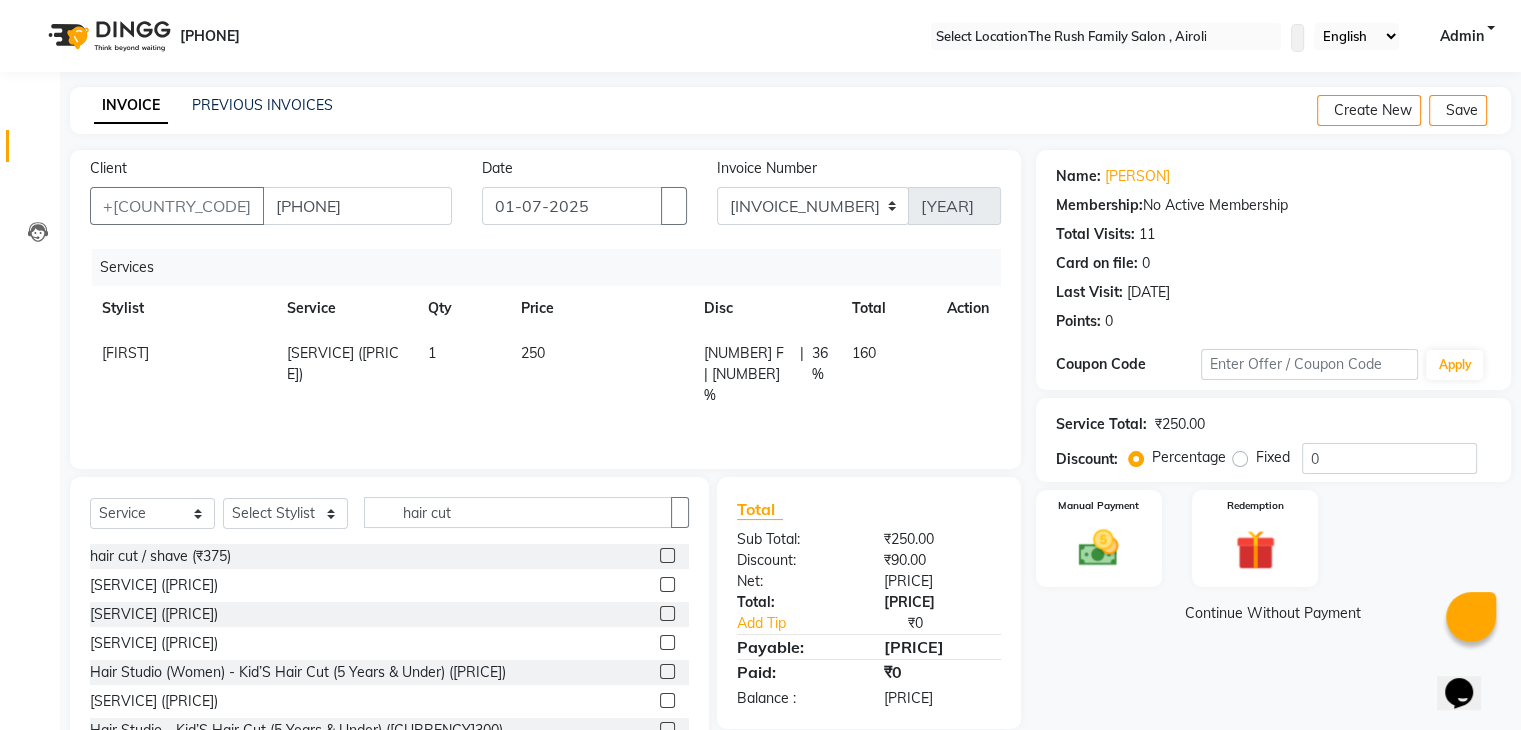 click on "[STAFF] [SERVICE] ([PRICE]) [QUANTITY] [PRICE] [DISCOUNT] [PERCENTAGE] [DISCOUNT_AMOUNT]" at bounding box center (545, 349) 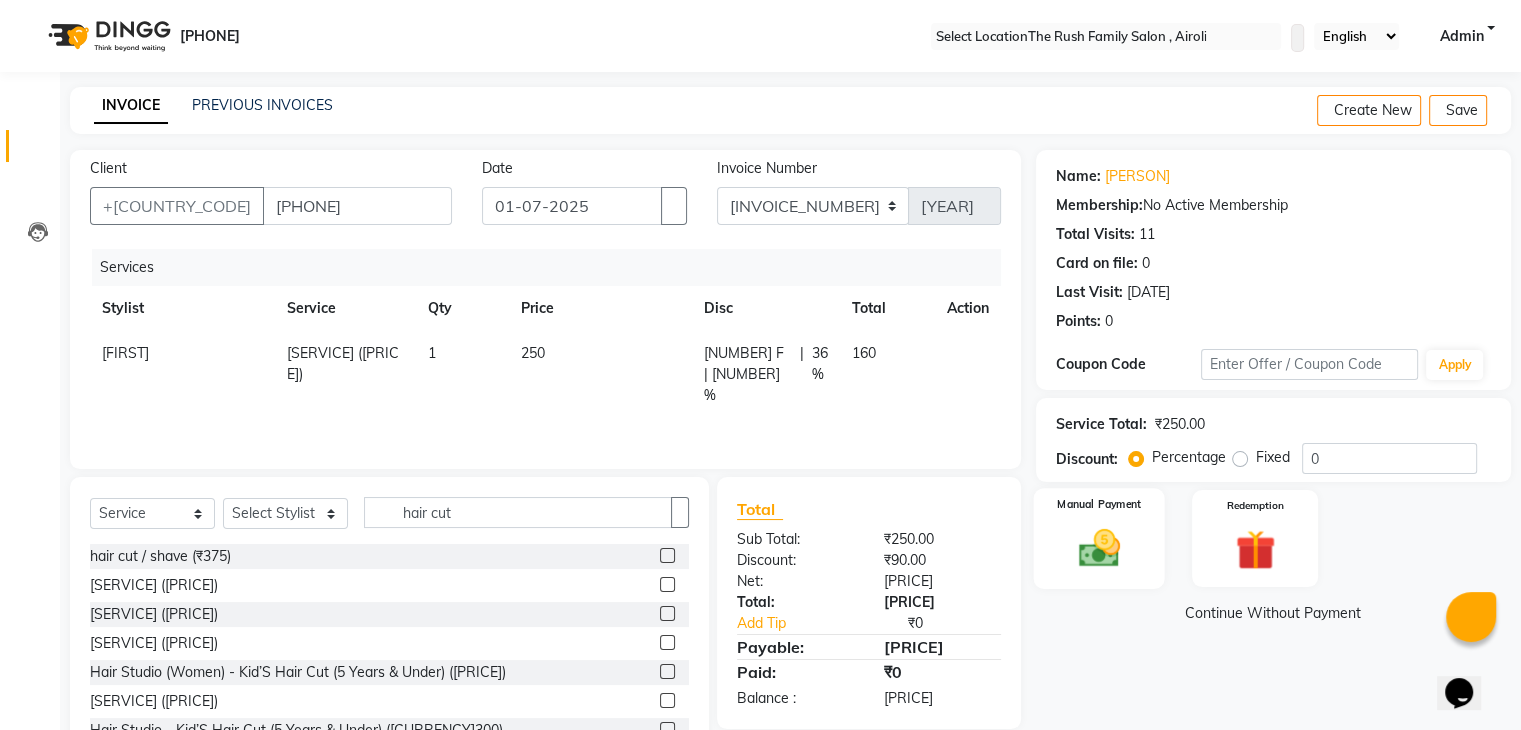 click on "Manual Payment" at bounding box center (1098, 538) 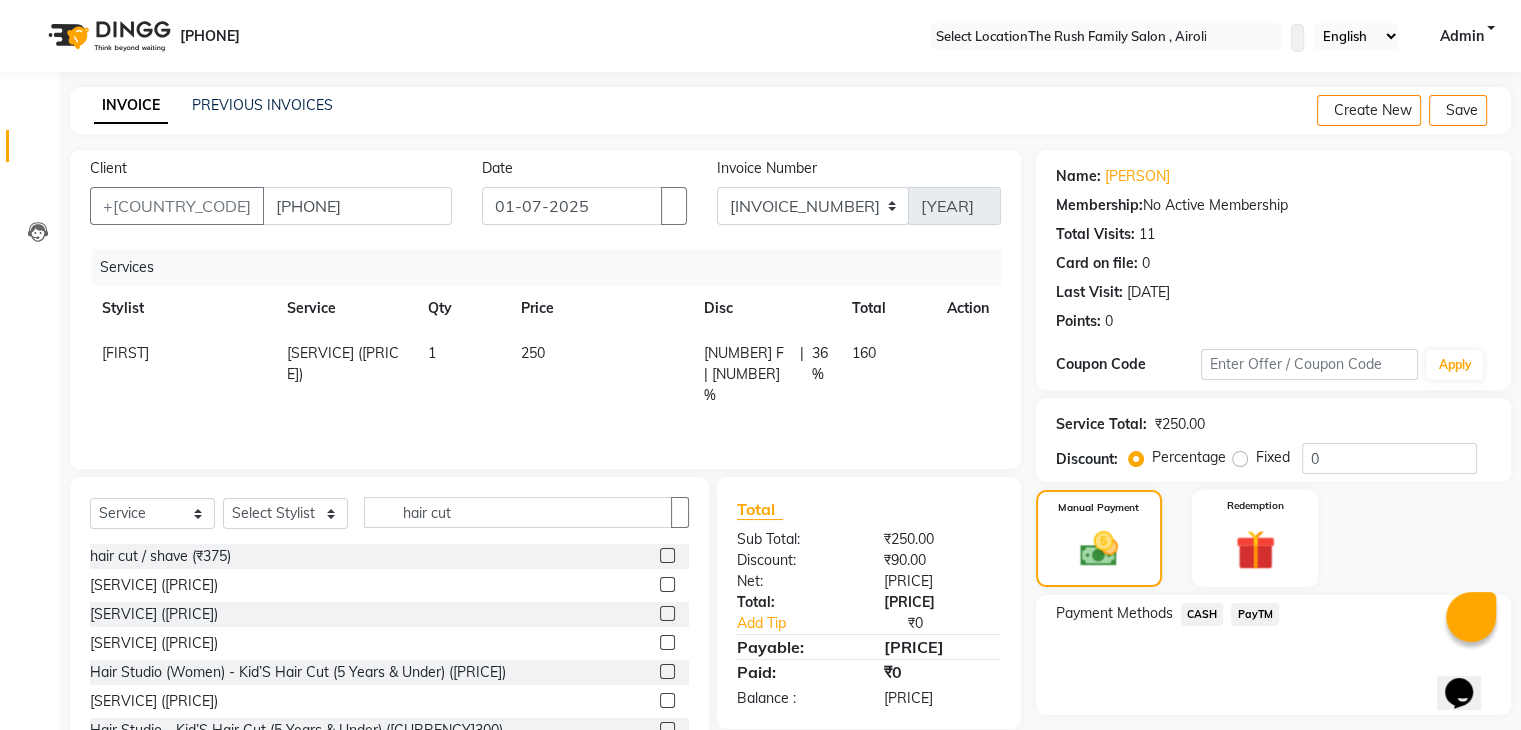 click on "PayTM" at bounding box center [1202, 614] 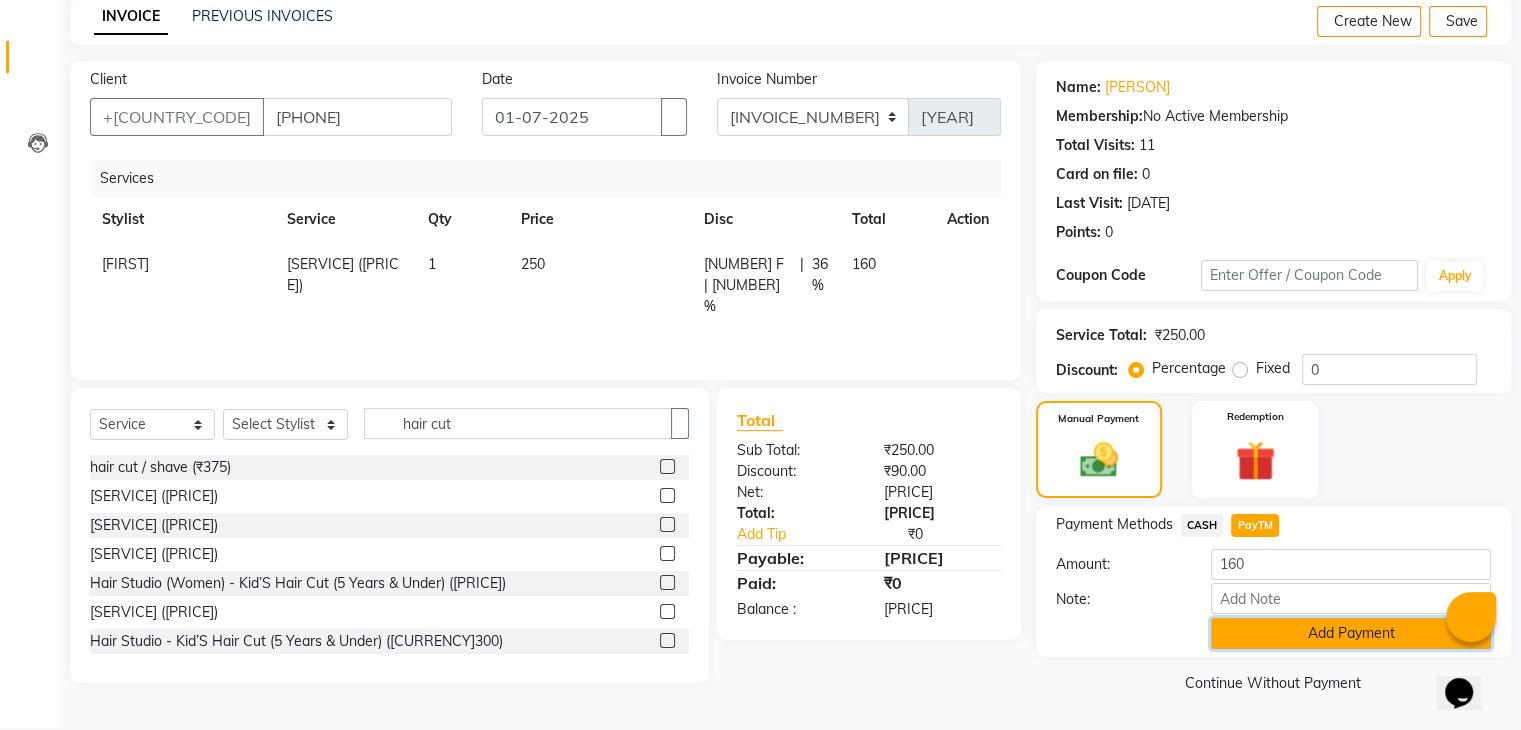 click on "Add Payment" at bounding box center [1351, 633] 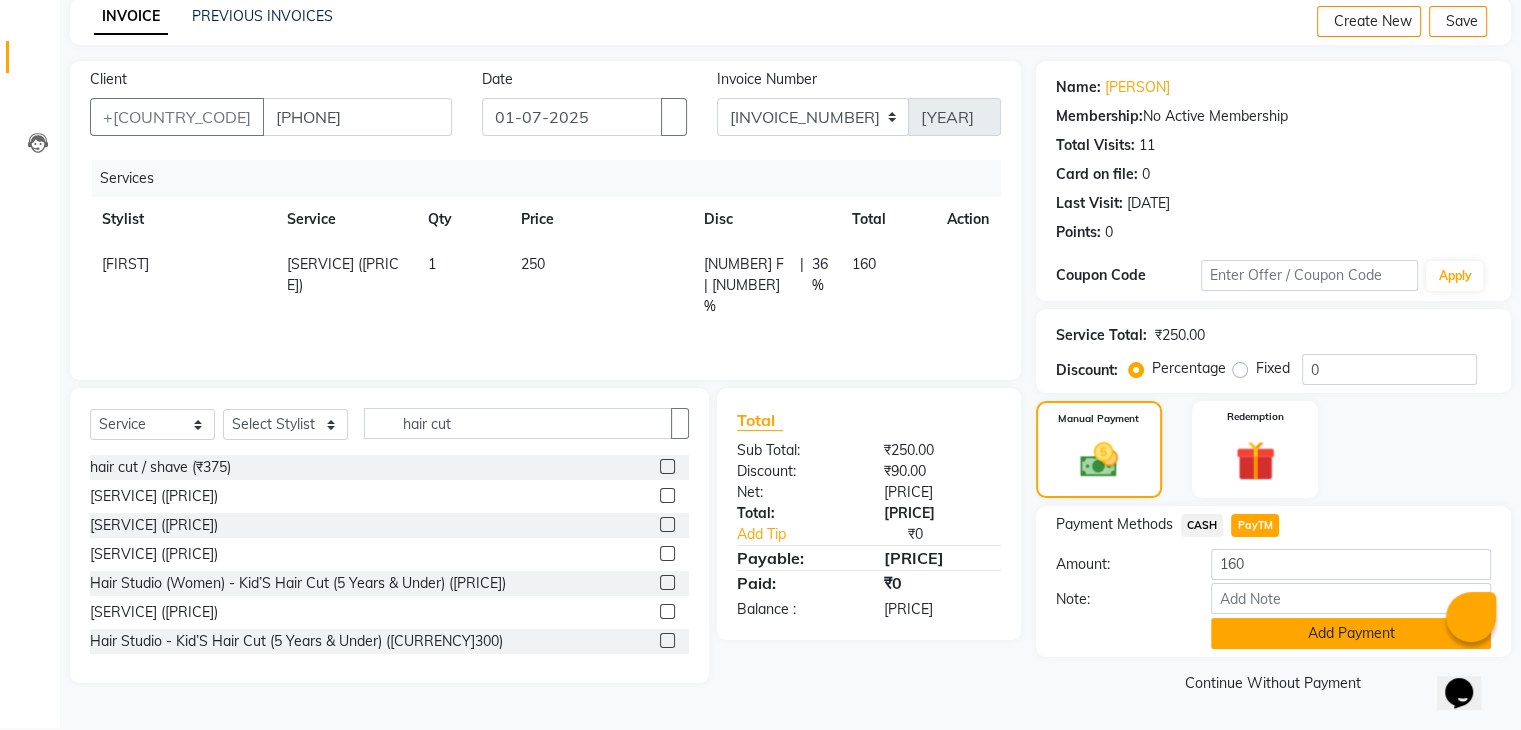 scroll, scrollTop: 171, scrollLeft: 0, axis: vertical 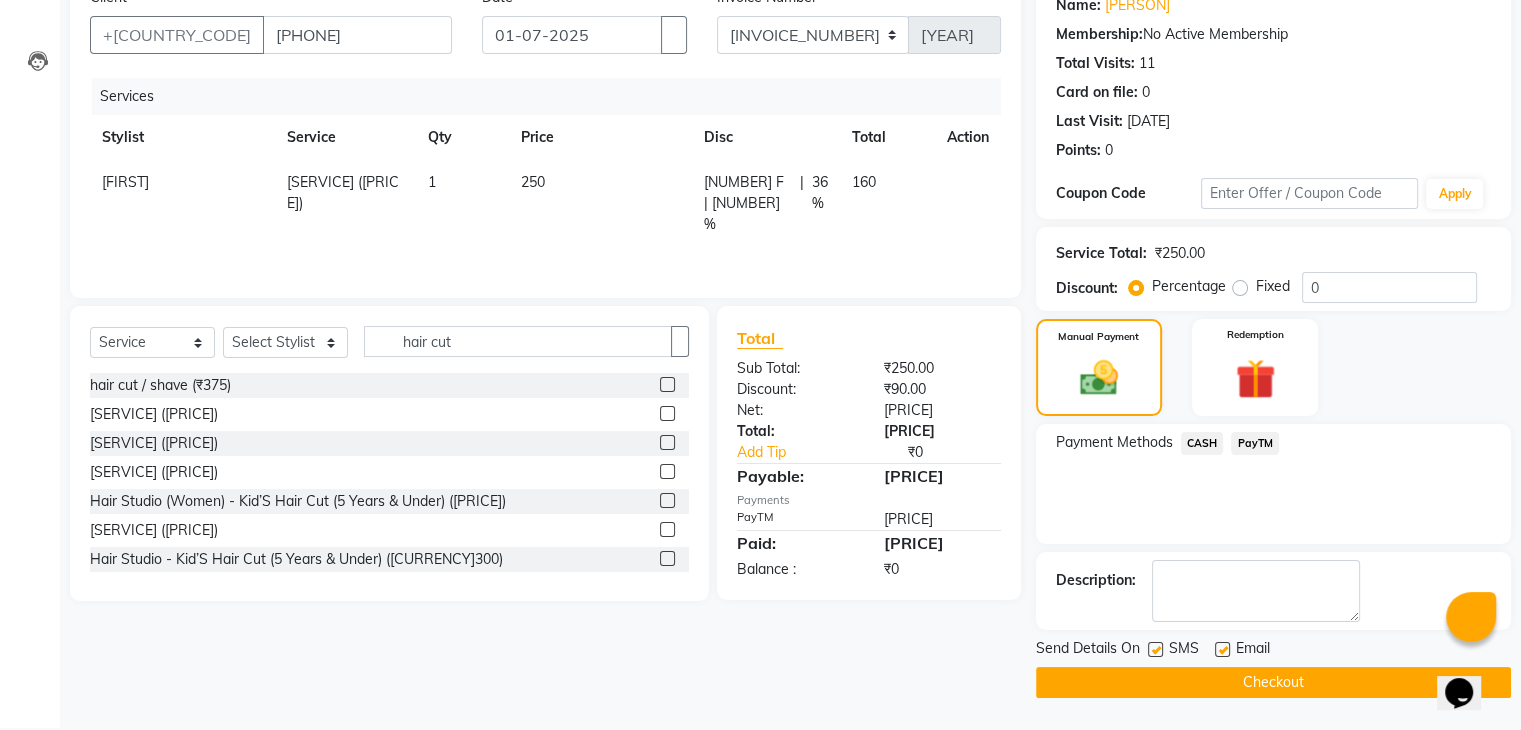 click at bounding box center (1155, 649) 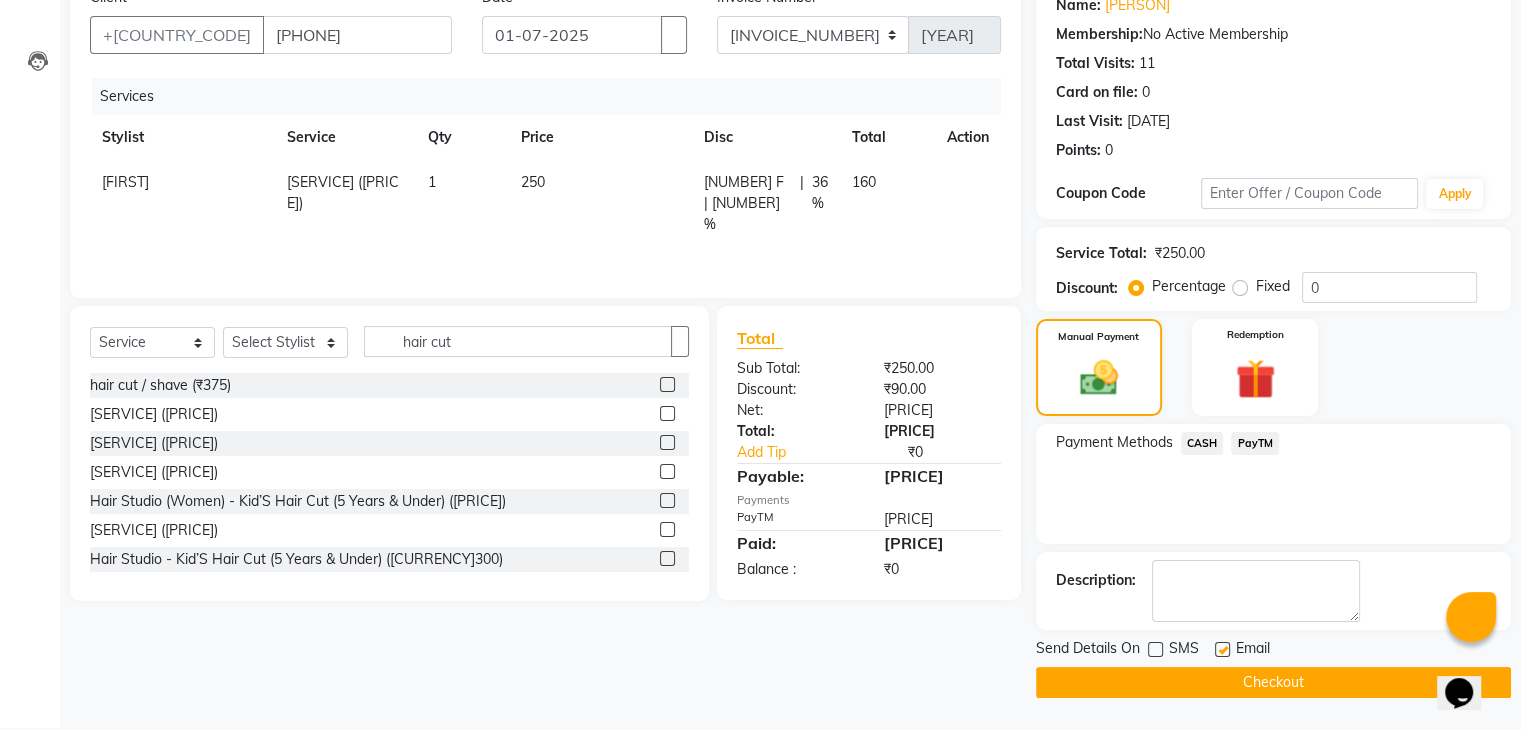 click at bounding box center [1222, 649] 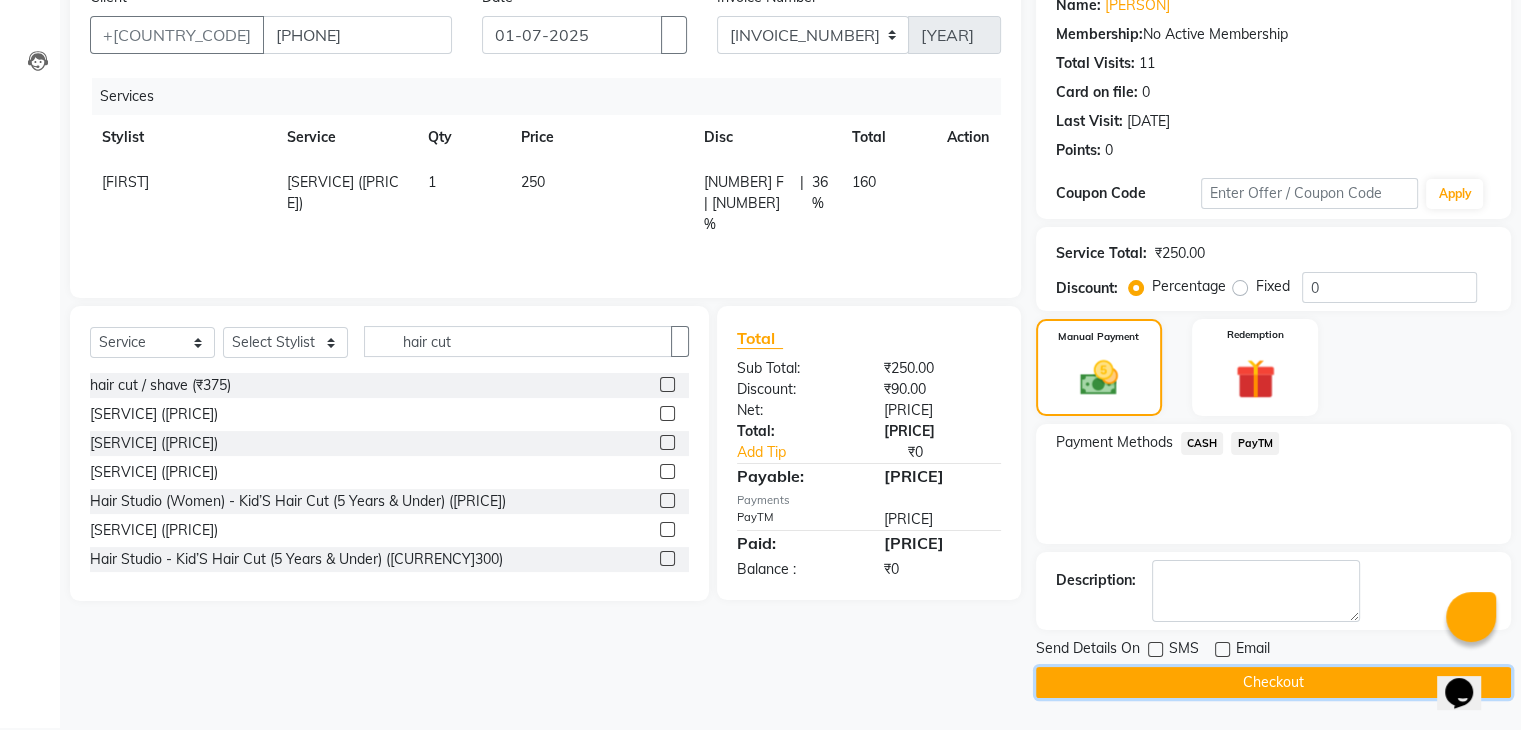 click on "Checkout" at bounding box center [1273, 682] 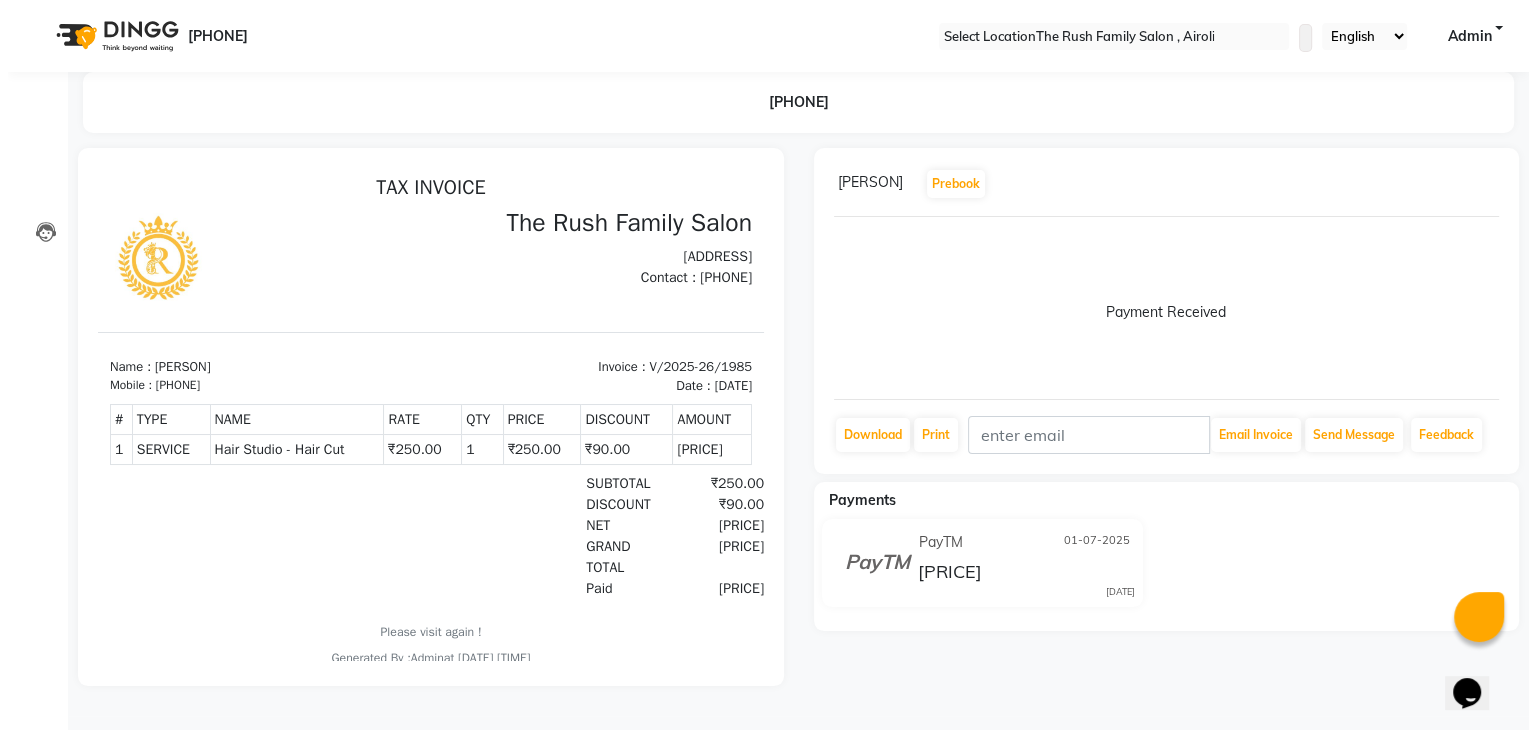 scroll, scrollTop: 0, scrollLeft: 0, axis: both 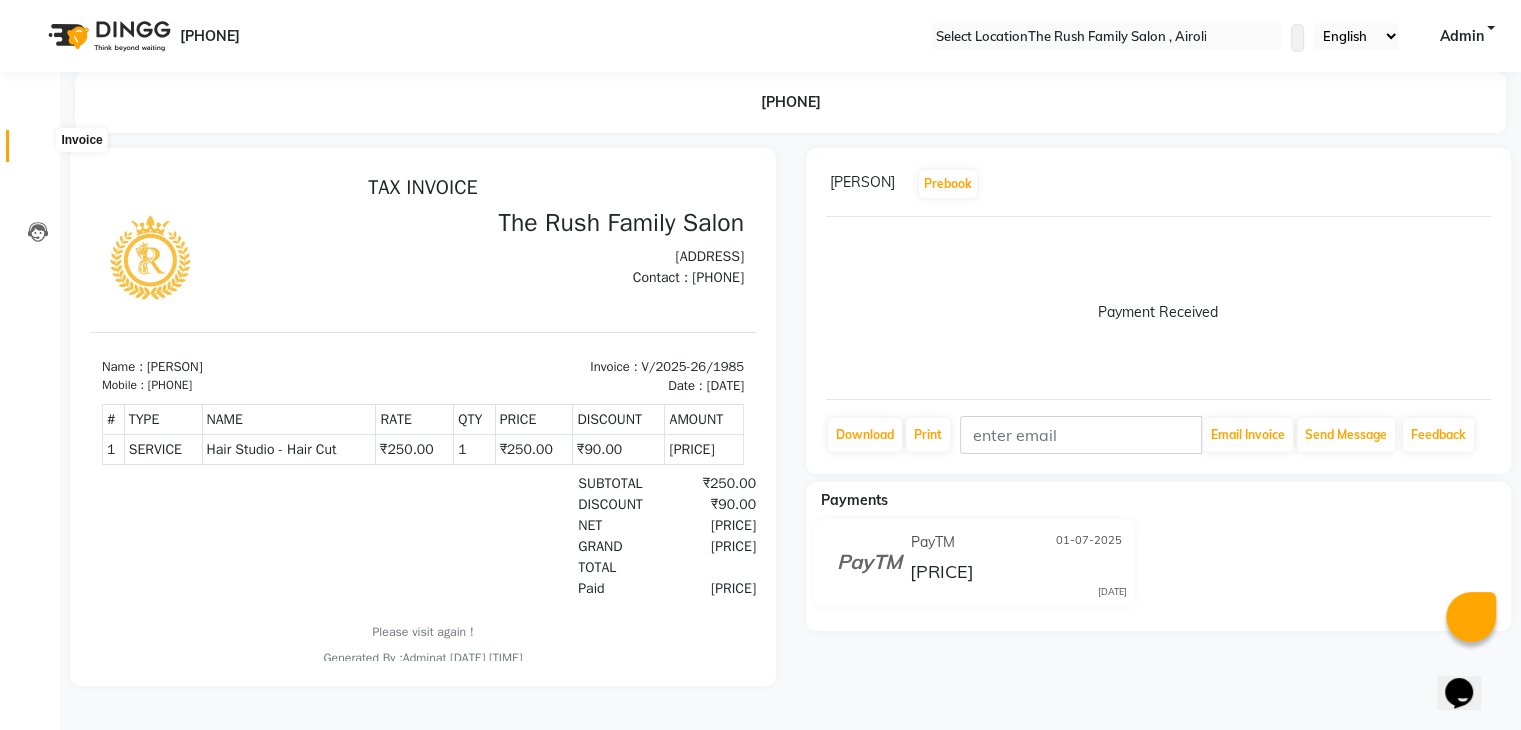 click at bounding box center (38, 151) 